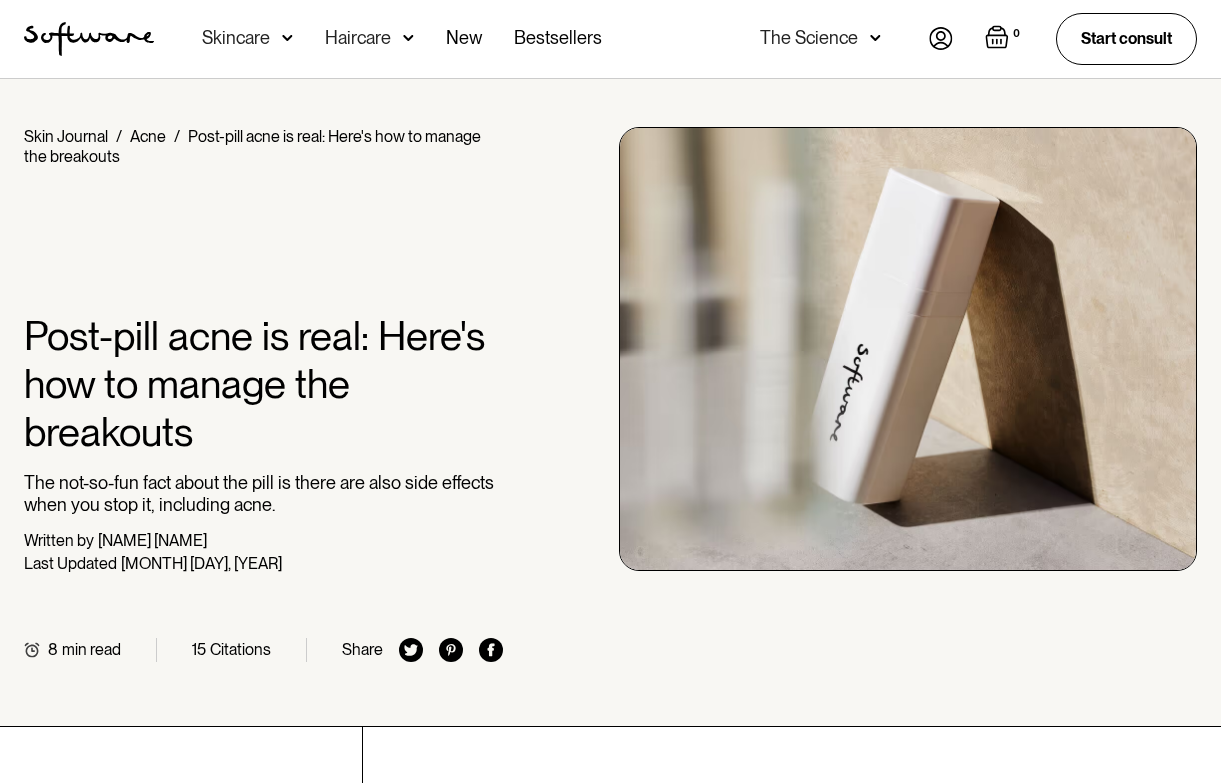 scroll, scrollTop: 0, scrollLeft: 0, axis: both 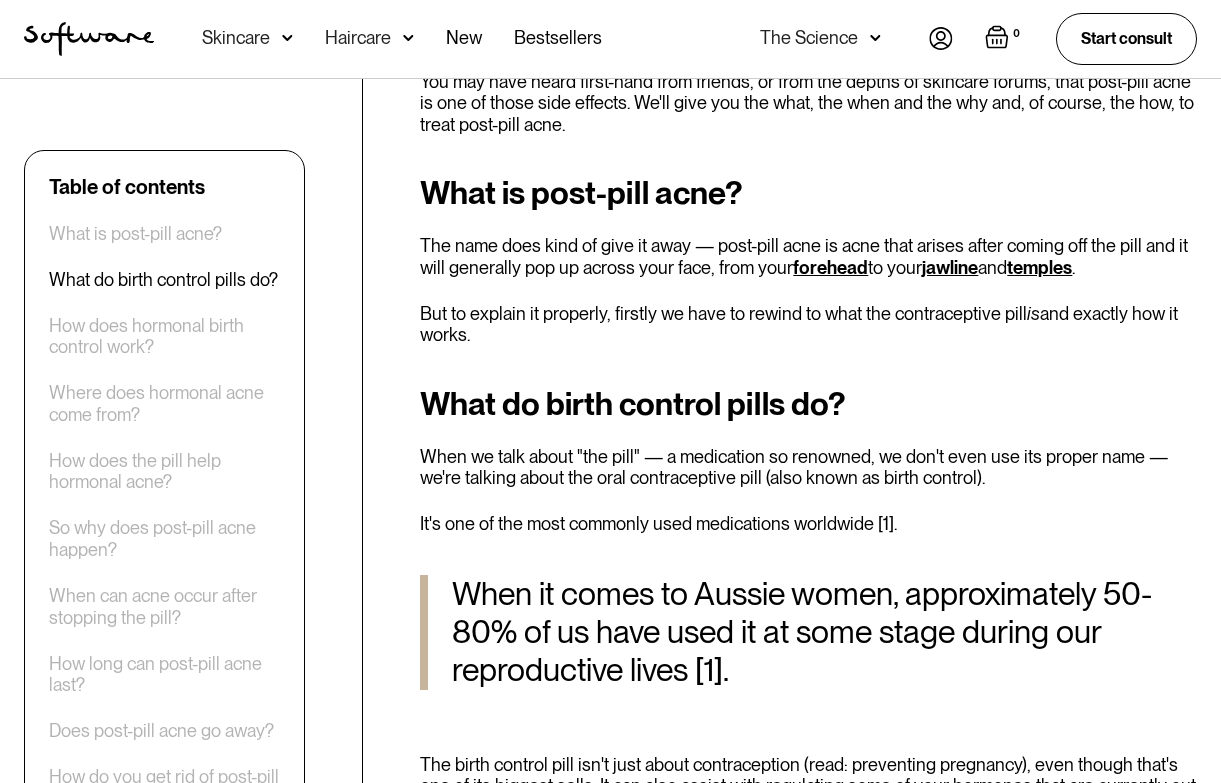 click on "The name does kind of give it away — post-pill acne is acne that arises after coming off the pill and it will generally pop up across your face, from your  forehead  to your  jawline  and  temples ." at bounding box center [808, 256] 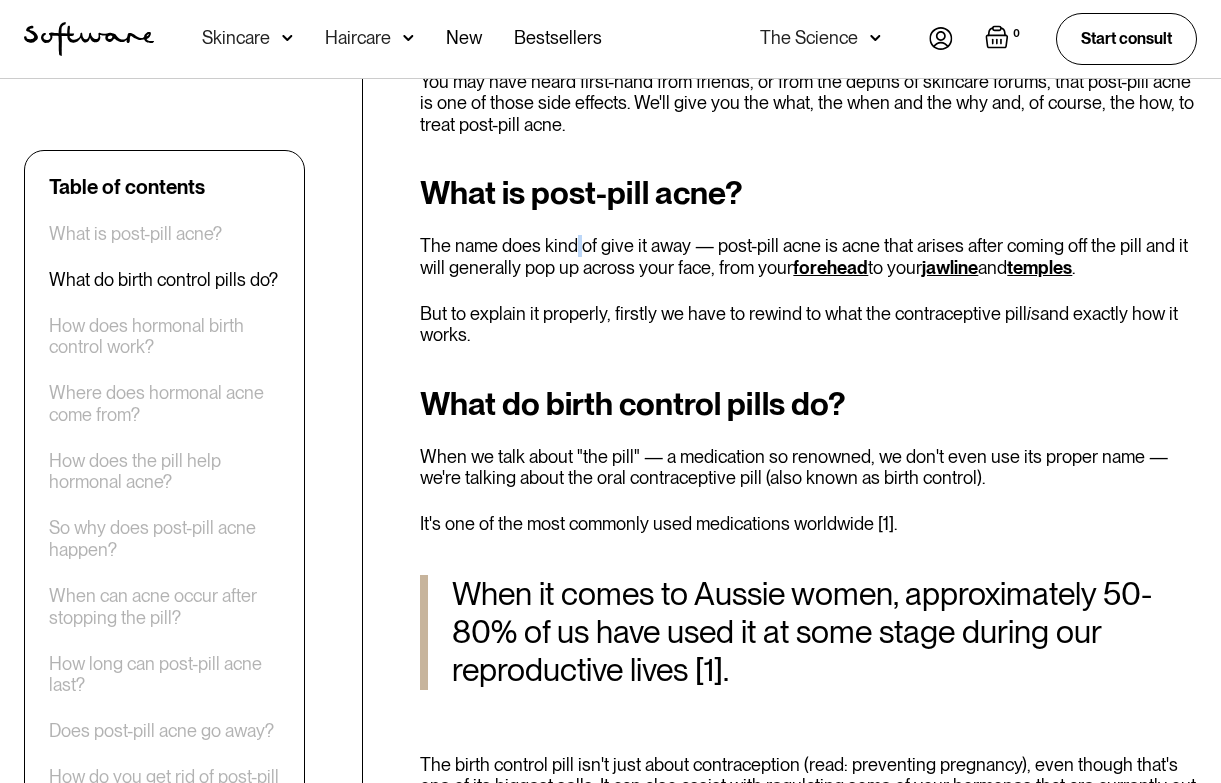 click on "The name does kind of give it away — post-pill acne is acne that arises after coming off the pill and it will generally pop up across your face, from your  forehead  to your  jawline  and  temples ." at bounding box center [808, 256] 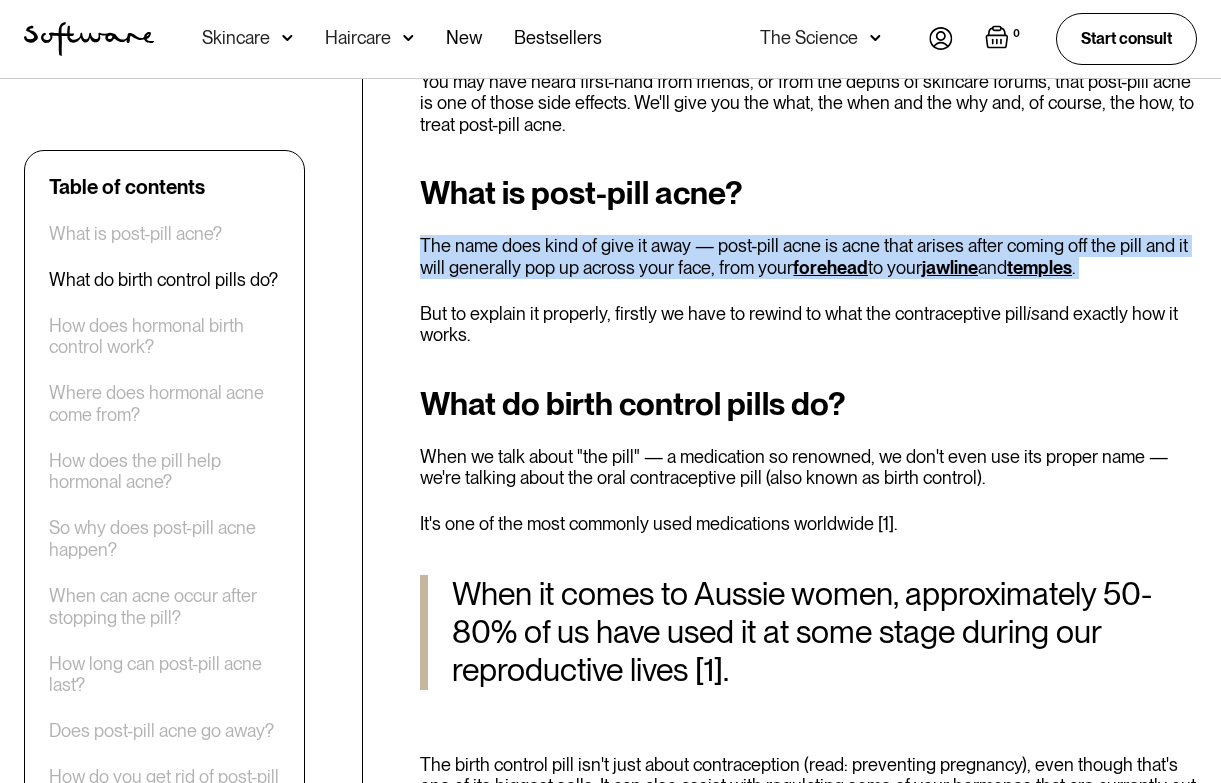 click on "The name does kind of give it away — post-pill acne is acne that arises after coming off the pill and it will generally pop up across your face, from your  forehead  to your  jawline  and  temples ." at bounding box center [808, 256] 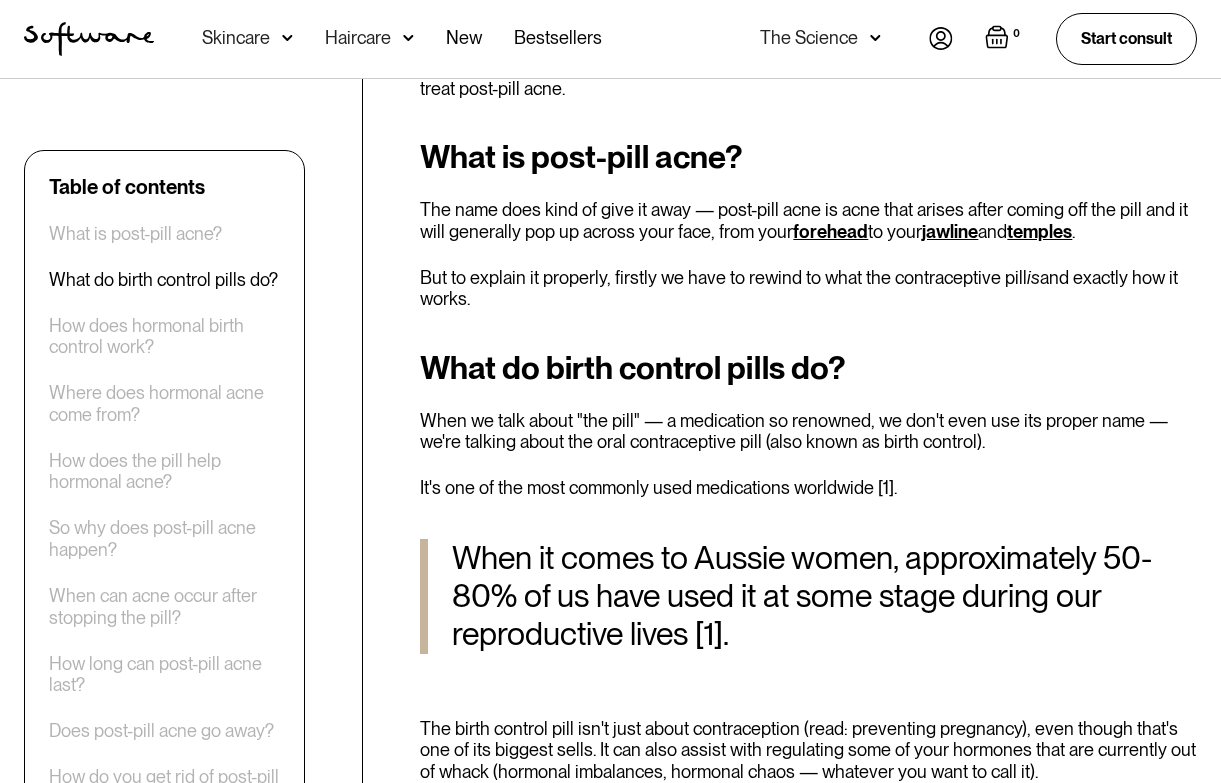 scroll, scrollTop: 1120, scrollLeft: 0, axis: vertical 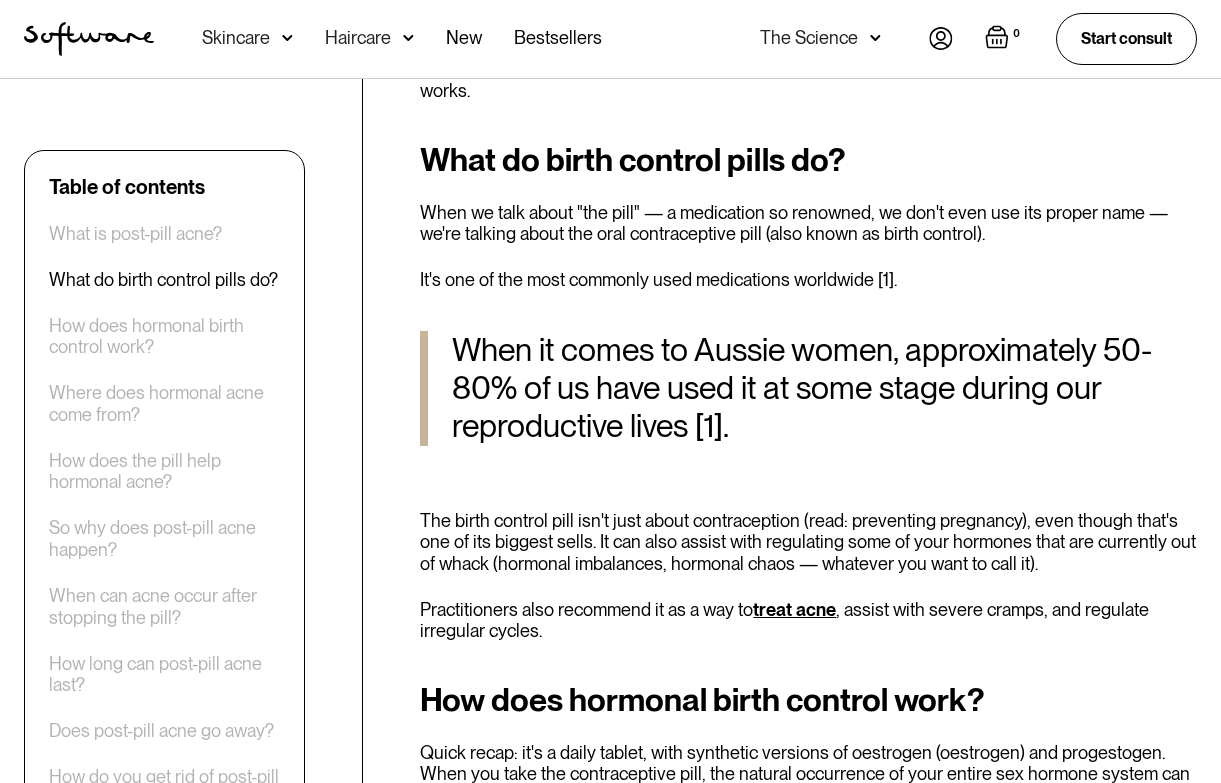 click on "When we talk about "the pill" — a medication so renowned, we don't even use its proper name — we're talking about the oral contraceptive pill (also known as birth control)." at bounding box center (808, 223) 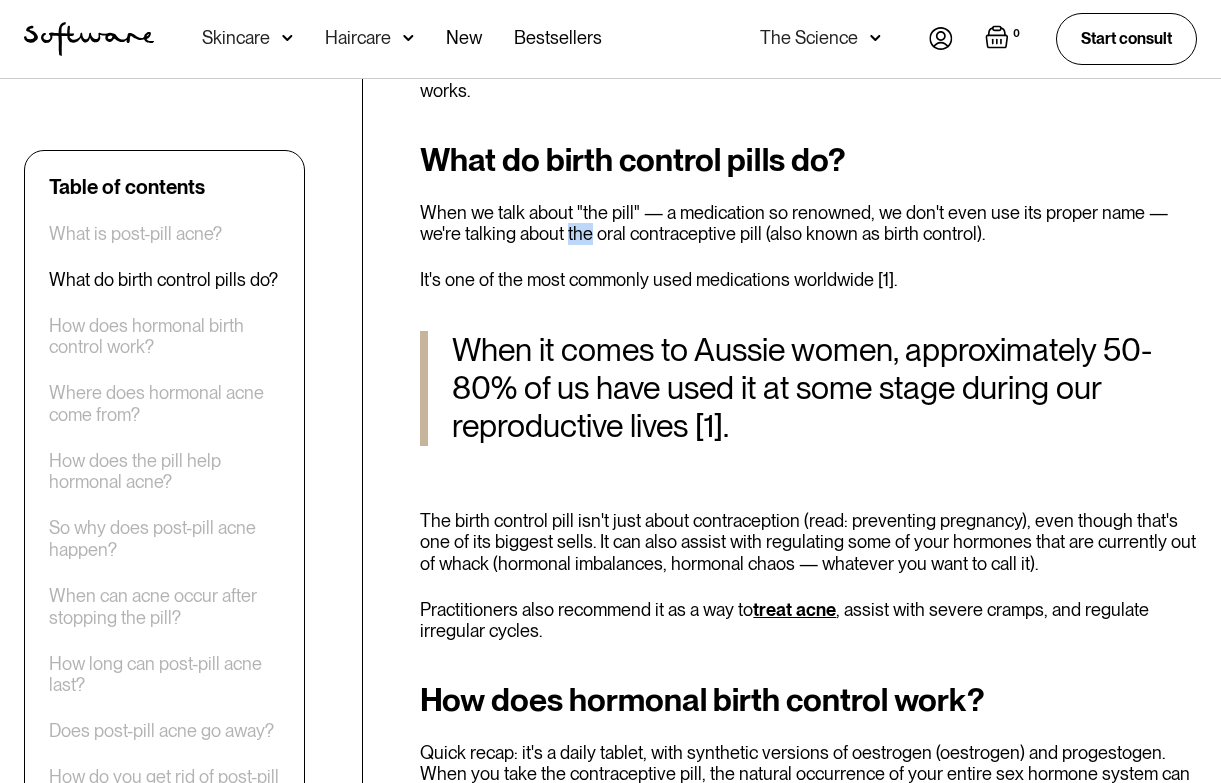 click on "When we talk about "the pill" — a medication so renowned, we don't even use its proper name — we're talking about the oral contraceptive pill (also known as birth control)." at bounding box center (808, 223) 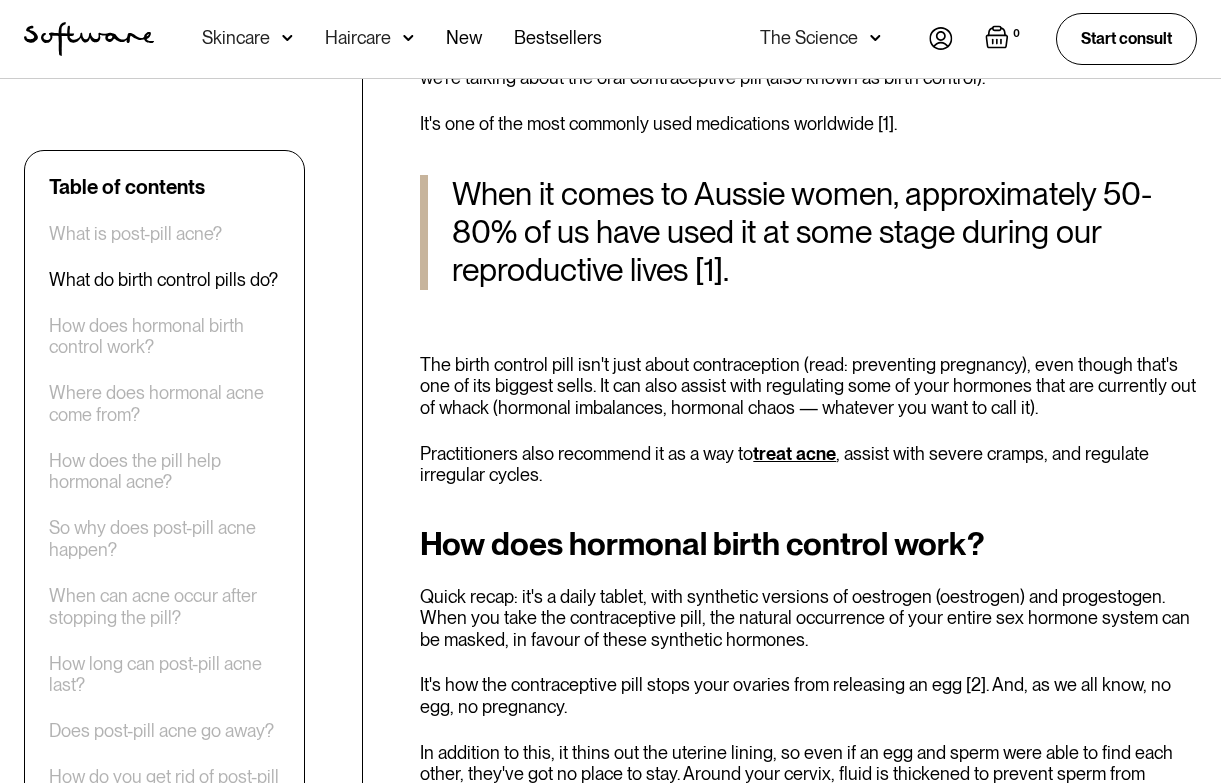 scroll, scrollTop: 1521, scrollLeft: 0, axis: vertical 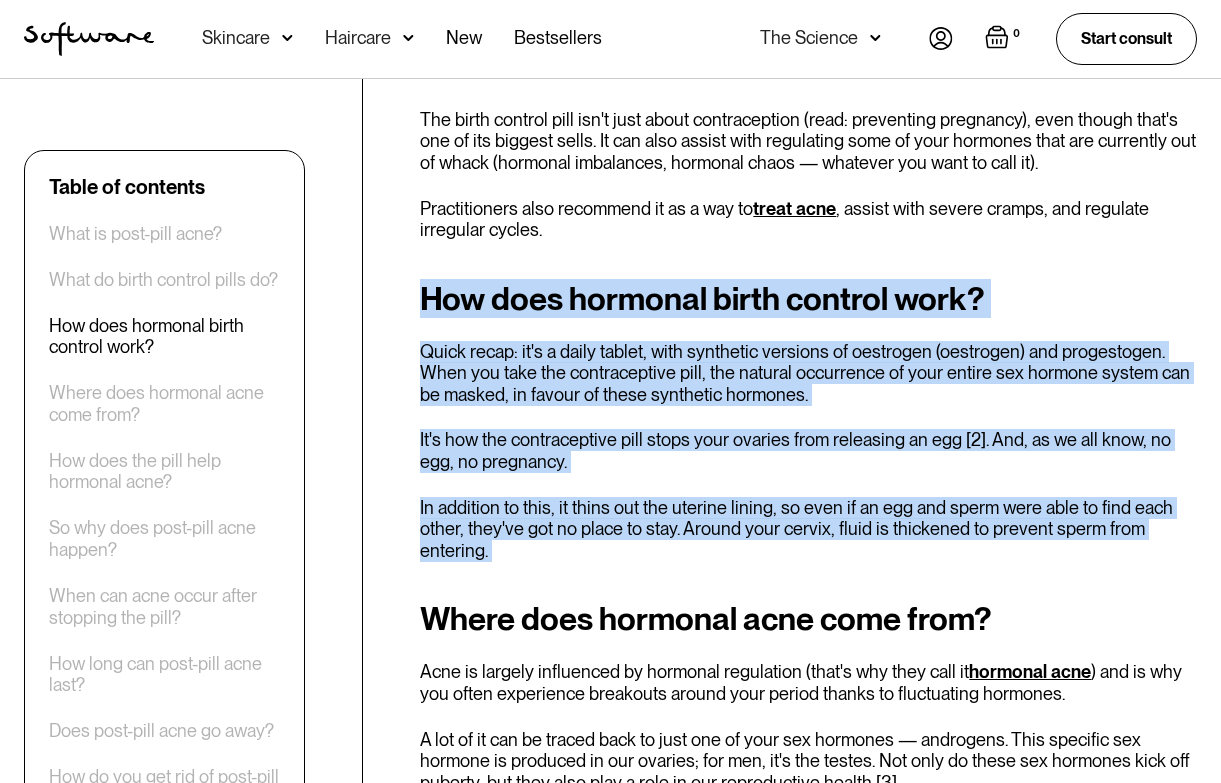 drag, startPoint x: 756, startPoint y: 551, endPoint x: 567, endPoint y: 254, distance: 352.03693 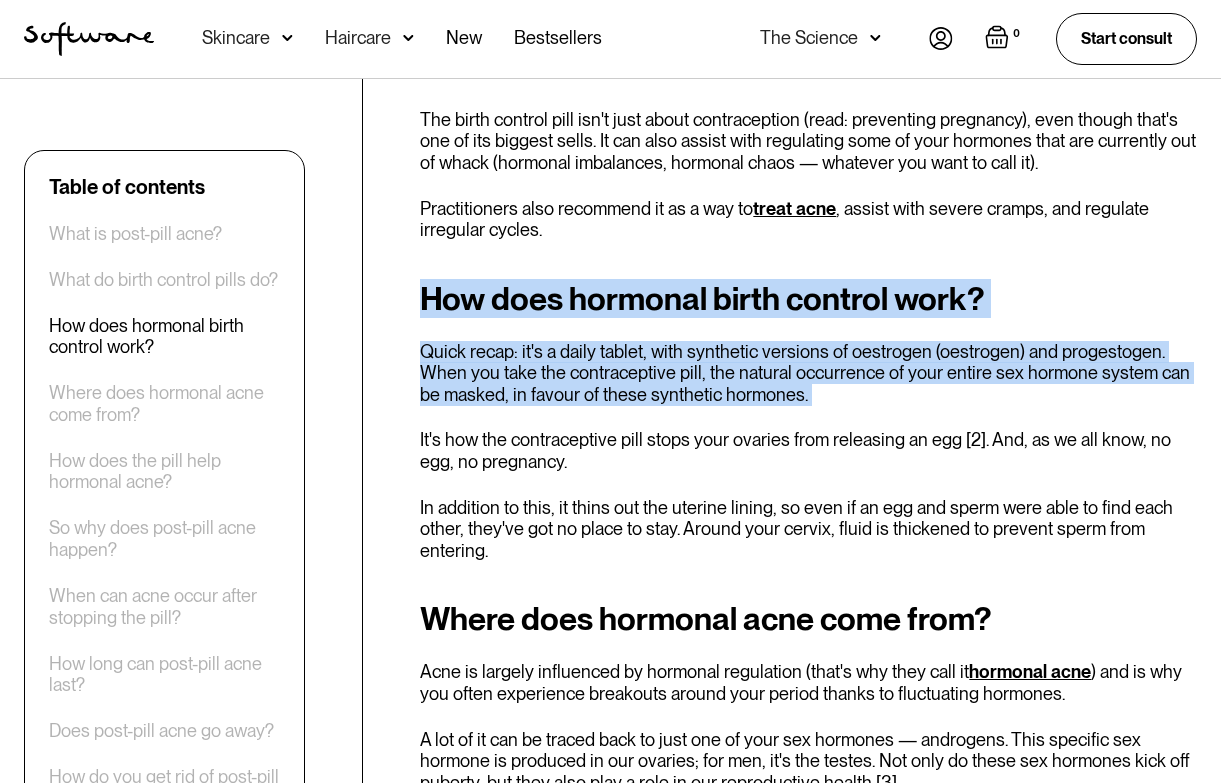 drag, startPoint x: 567, startPoint y: 254, endPoint x: 673, endPoint y: 399, distance: 179.61348 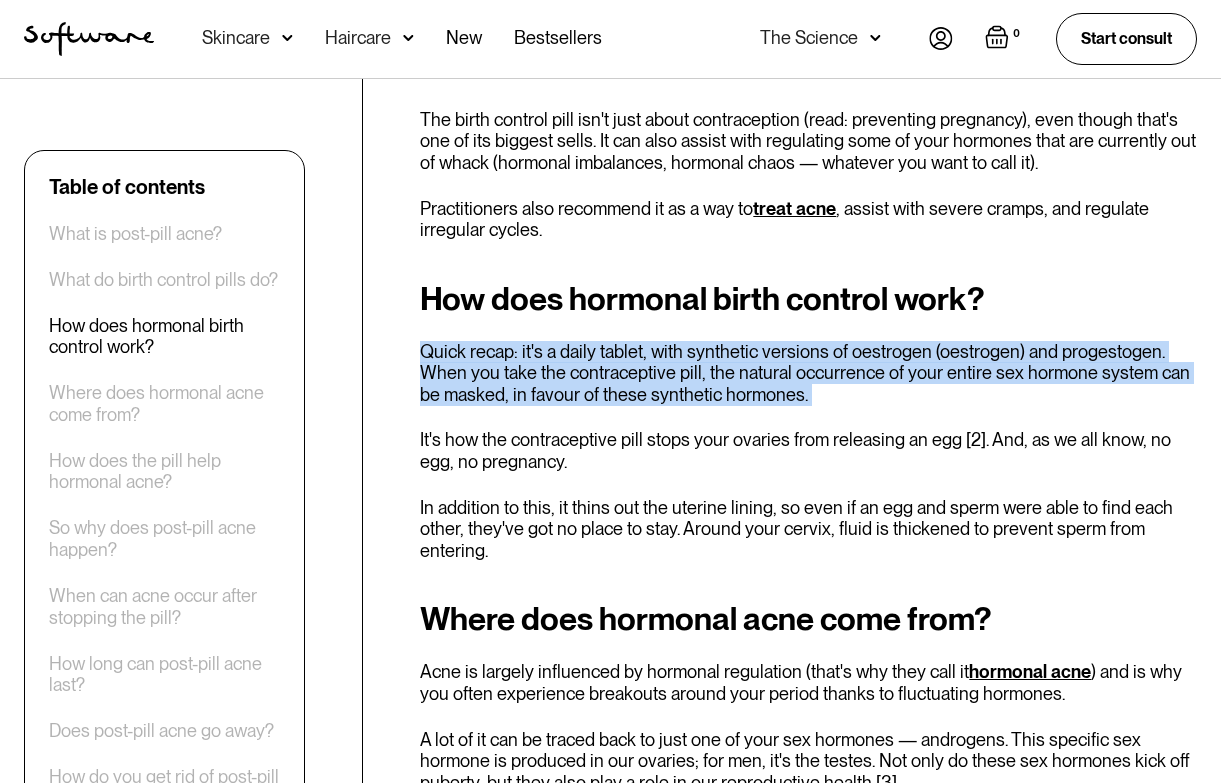 drag, startPoint x: 673, startPoint y: 399, endPoint x: 614, endPoint y: 317, distance: 101.0198 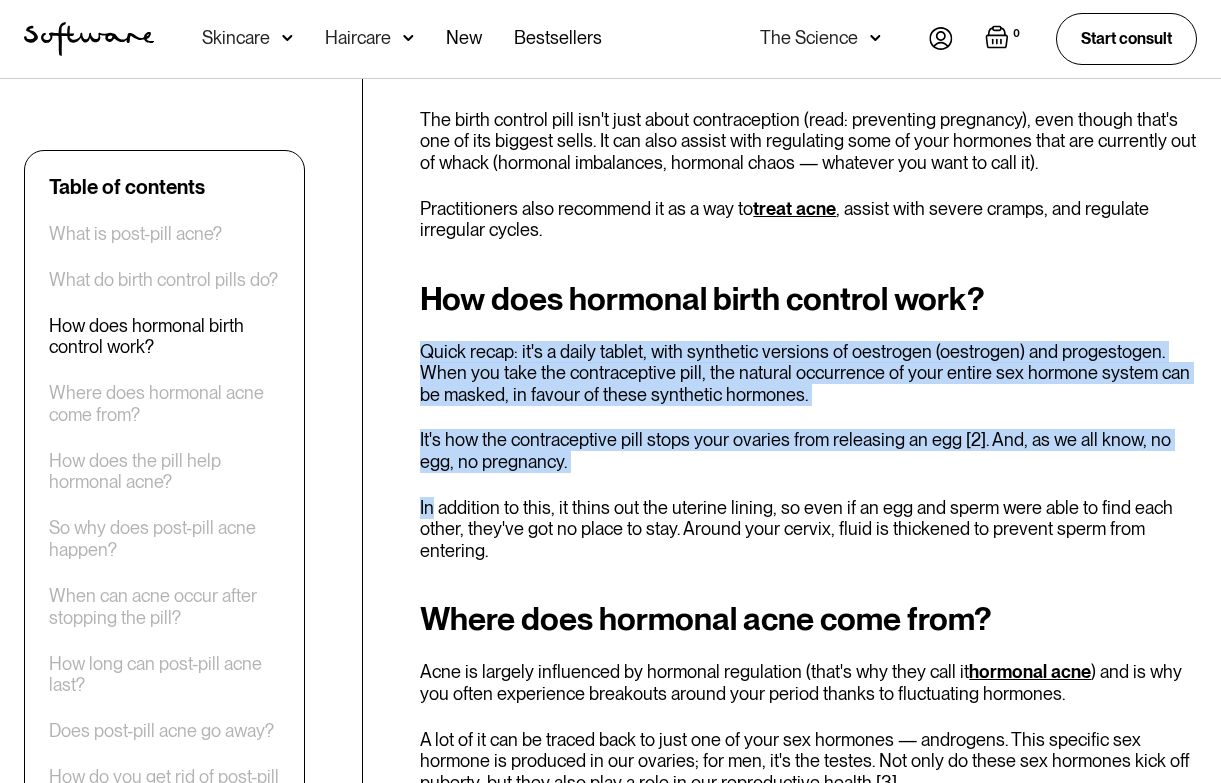 drag, startPoint x: 612, startPoint y: 316, endPoint x: 716, endPoint y: 455, distance: 173.60011 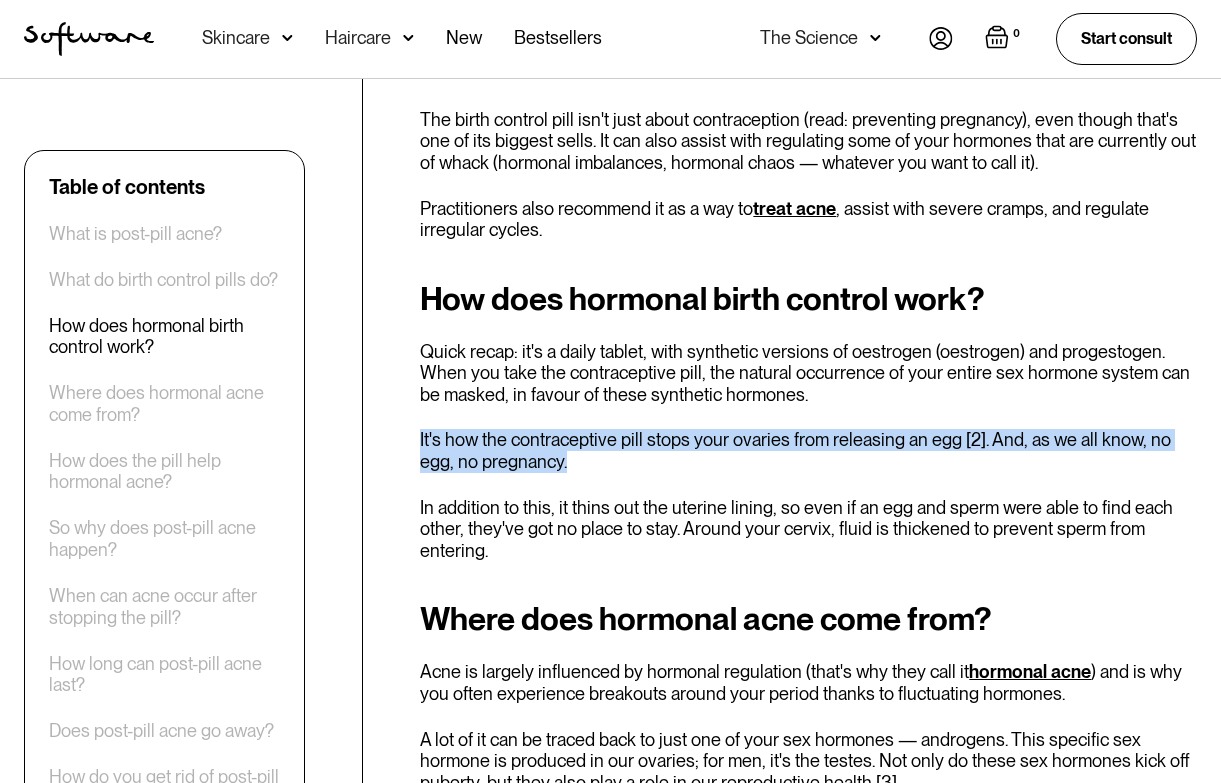 drag, startPoint x: 688, startPoint y: 448, endPoint x: 649, endPoint y: 398, distance: 63.411354 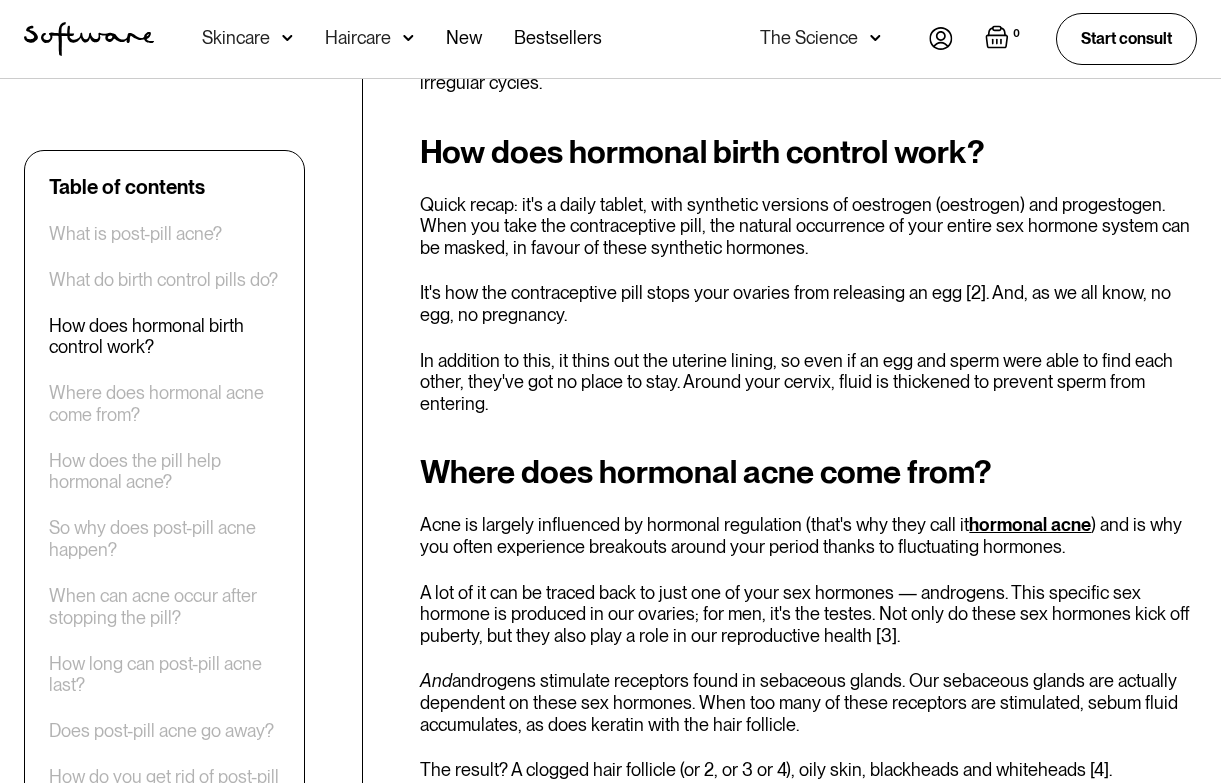 scroll, scrollTop: 1669, scrollLeft: 0, axis: vertical 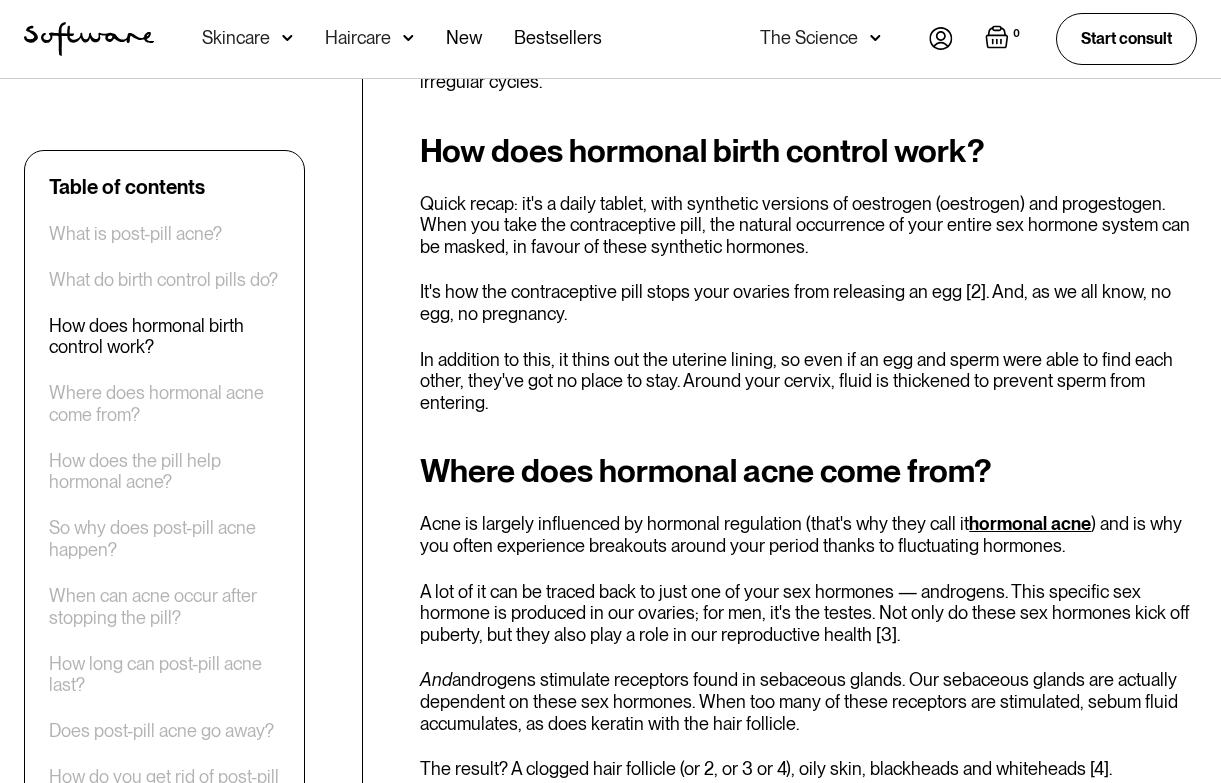 click on "In addition to this, it thins out the uterine lining, so even if an egg and sperm were able to find each other, they've got no place to stay. Around your cervix, fluid is thickened to prevent sperm from entering." at bounding box center (808, 381) 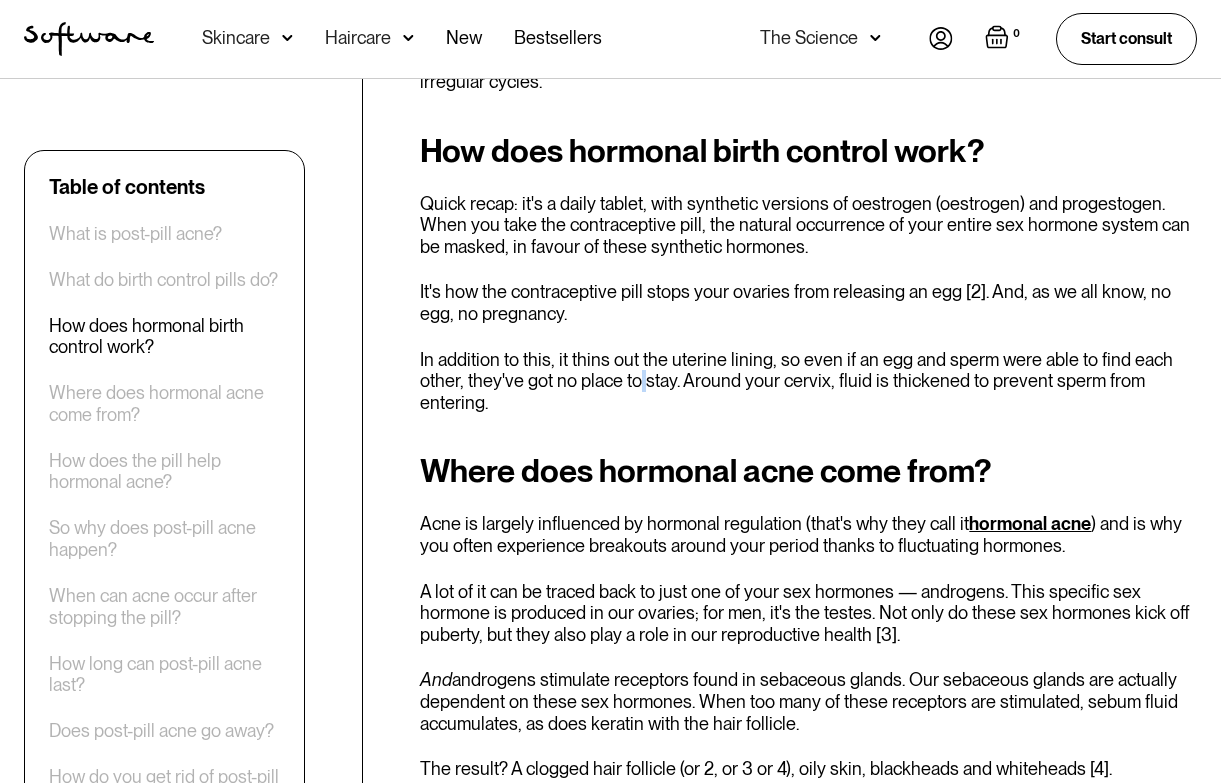 click on "In addition to this, it thins out the uterine lining, so even if an egg and sperm were able to find each other, they've got no place to stay. Around your cervix, fluid is thickened to prevent sperm from entering." at bounding box center [808, 381] 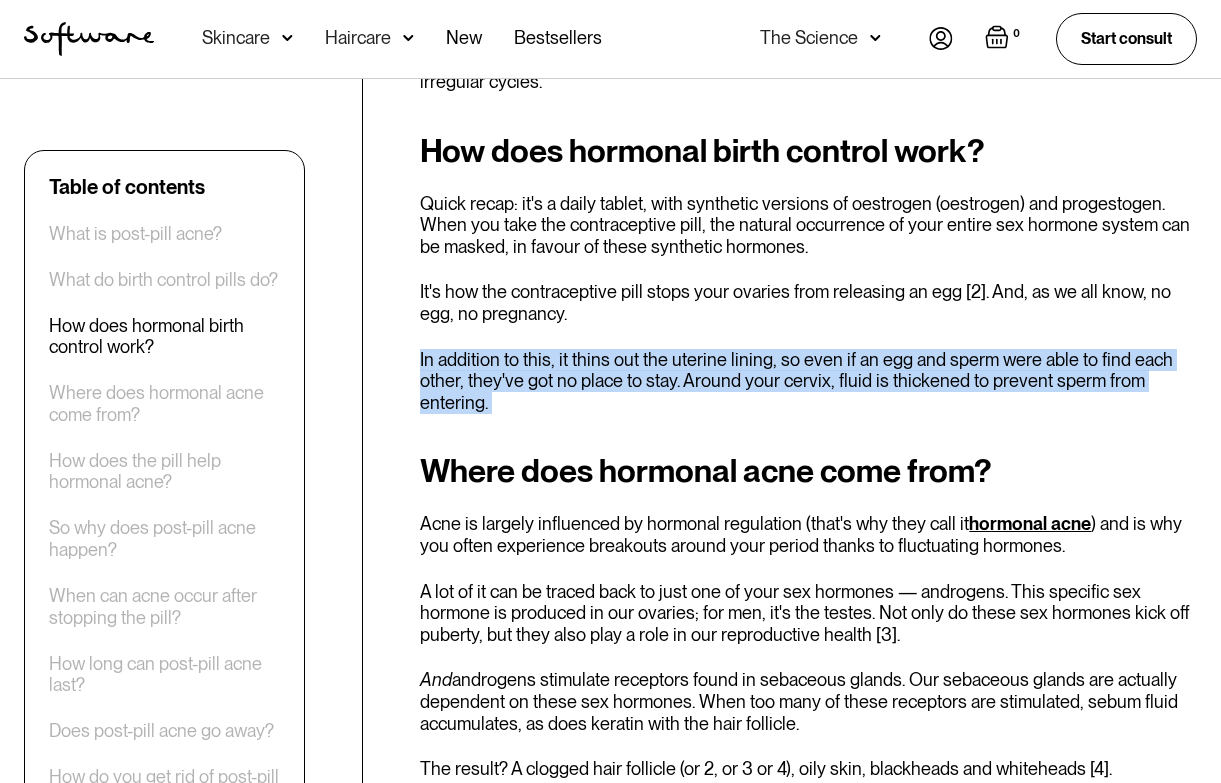 click on "In addition to this, it thins out the uterine lining, so even if an egg and sperm were able to find each other, they've got no place to stay. Around your cervix, fluid is thickened to prevent sperm from entering." at bounding box center [808, 381] 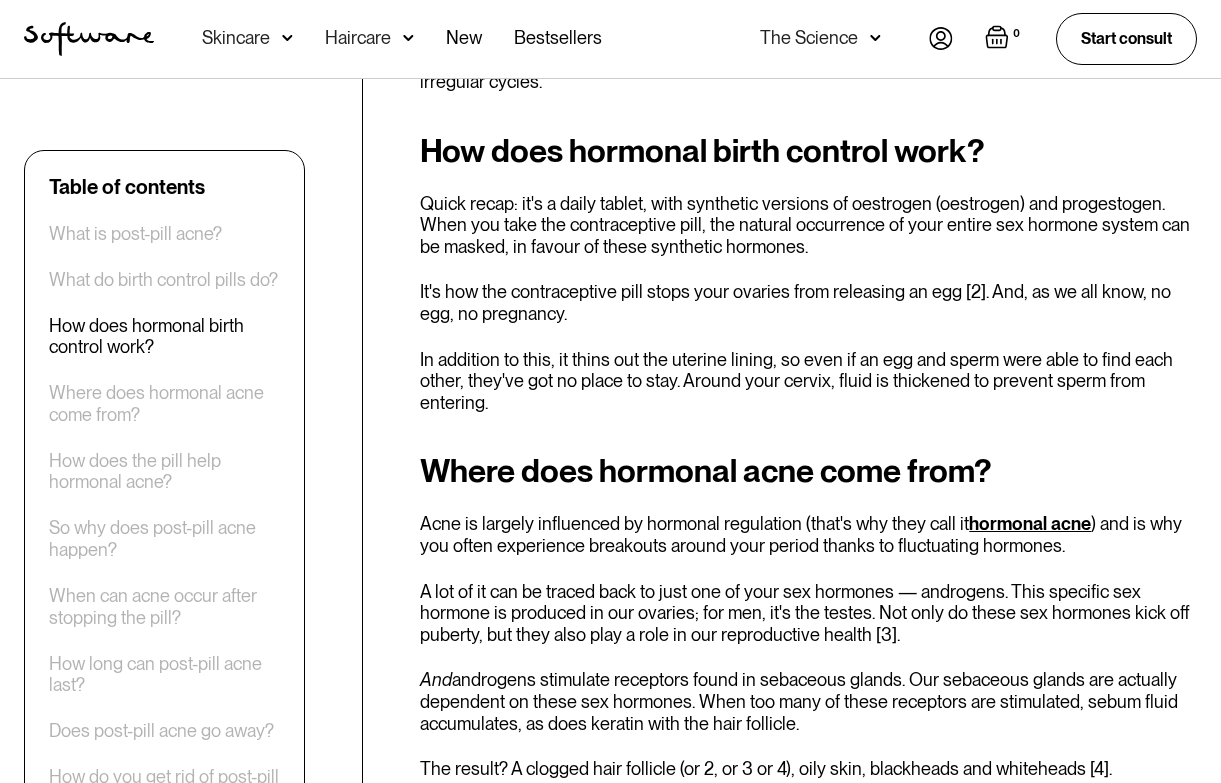 click on "In addition to this, it thins out the uterine lining, so even if an egg and sperm were able to find each other, they've got no place to stay. Around your cervix, fluid is thickened to prevent sperm from entering." at bounding box center [808, 381] 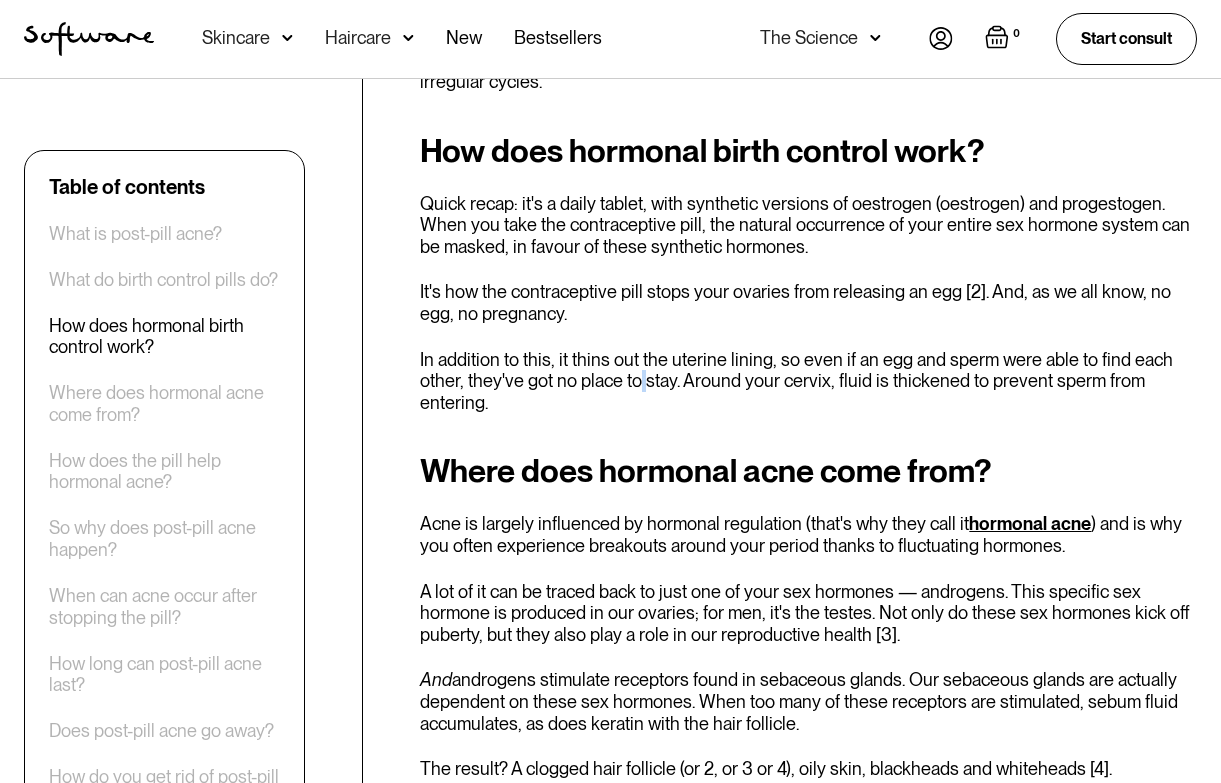 click on "In addition to this, it thins out the uterine lining, so even if an egg and sperm were able to find each other, they've got no place to stay. Around your cervix, fluid is thickened to prevent sperm from entering." at bounding box center (808, 381) 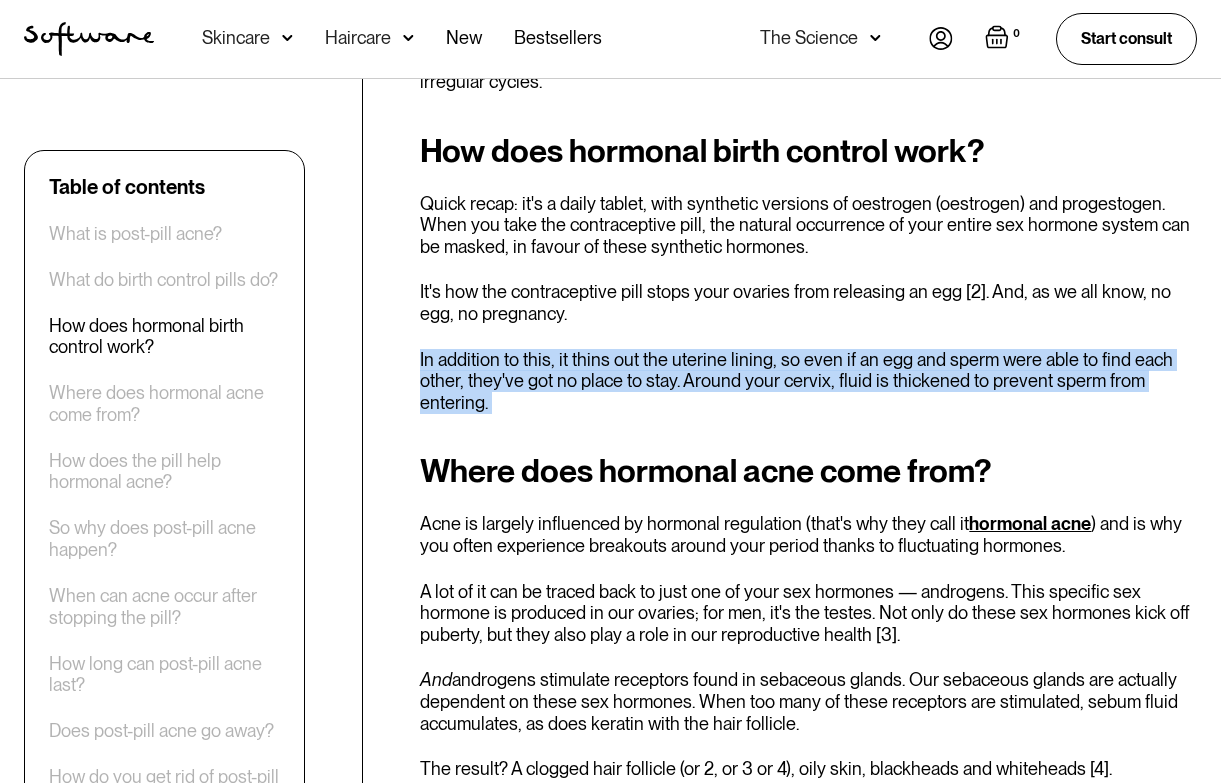 click on "In addition to this, it thins out the uterine lining, so even if an egg and sperm were able to find each other, they've got no place to stay. Around your cervix, fluid is thickened to prevent sperm from entering." at bounding box center [808, 381] 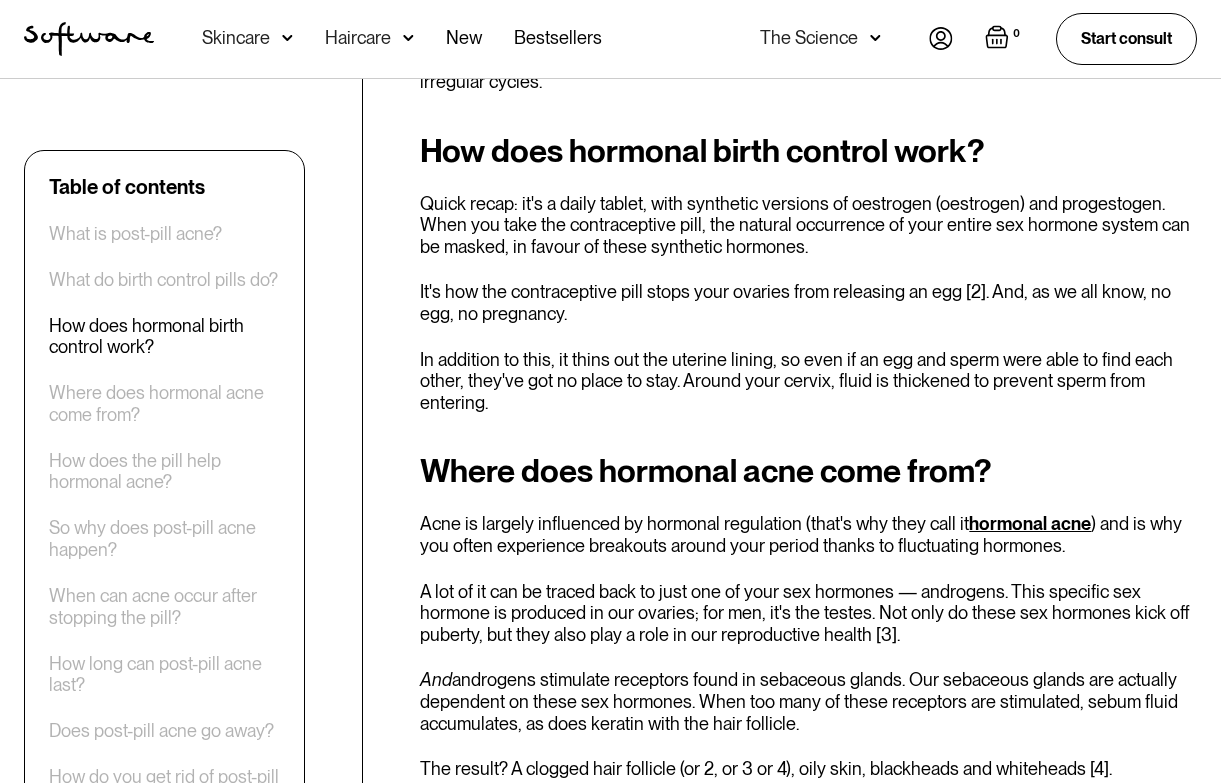 click on "In addition to this, it thins out the uterine lining, so even if an egg and sperm were able to find each other, they've got no place to stay. Around your cervix, fluid is thickened to prevent sperm from entering." at bounding box center [808, 381] 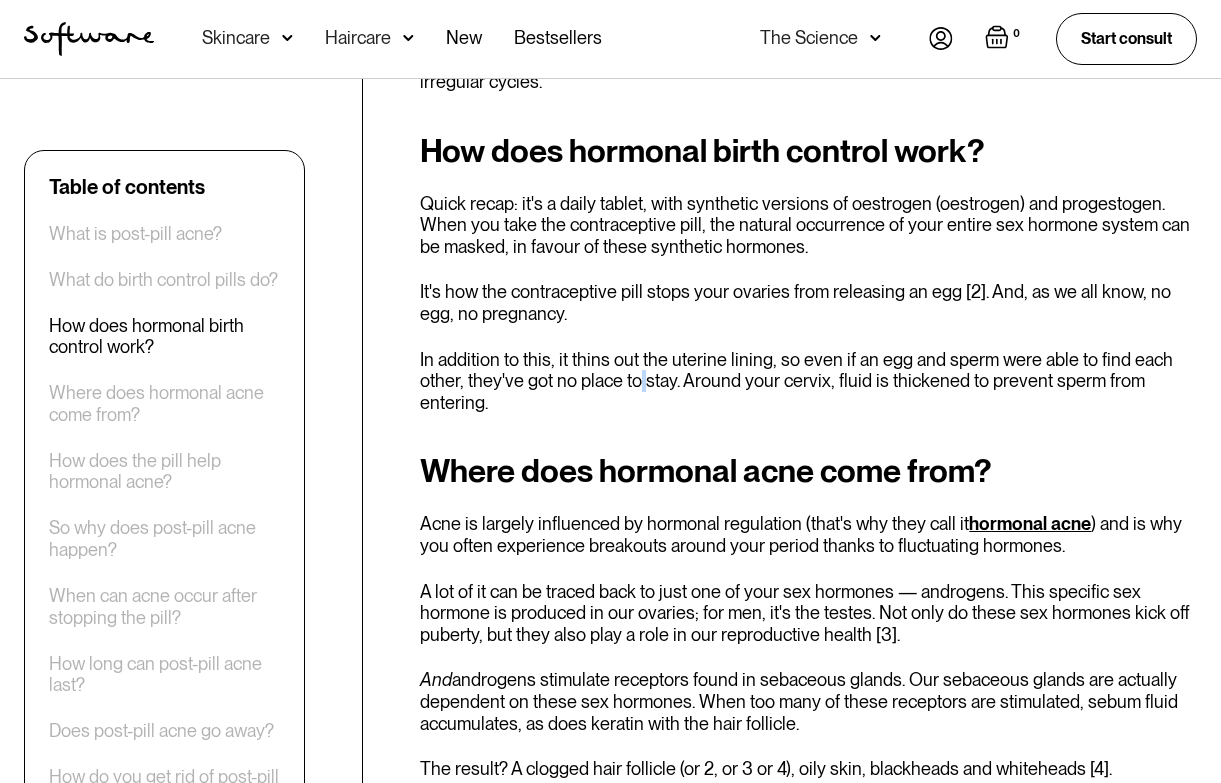 click on "In addition to this, it thins out the uterine lining, so even if an egg and sperm were able to find each other, they've got no place to stay. Around your cervix, fluid is thickened to prevent sperm from entering." at bounding box center [808, 381] 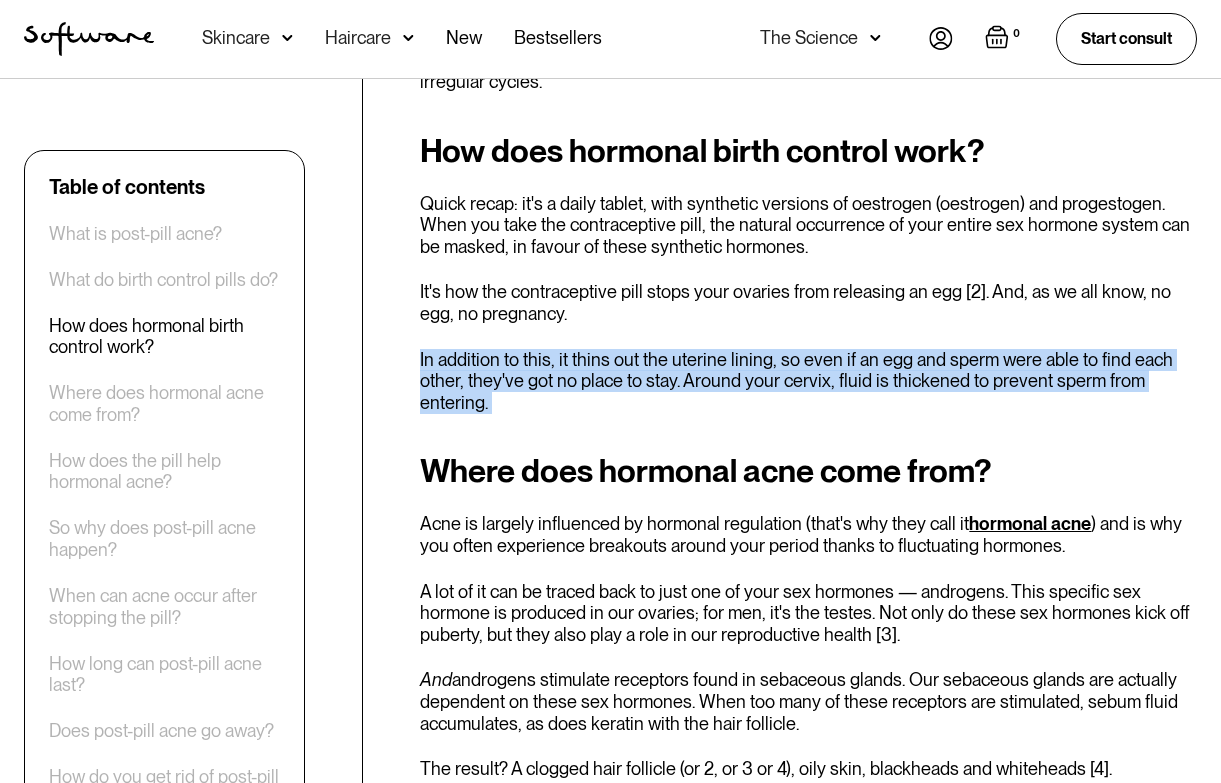 click on "In addition to this, it thins out the uterine lining, so even if an egg and sperm were able to find each other, they've got no place to stay. Around your cervix, fluid is thickened to prevent sperm from entering." at bounding box center [808, 381] 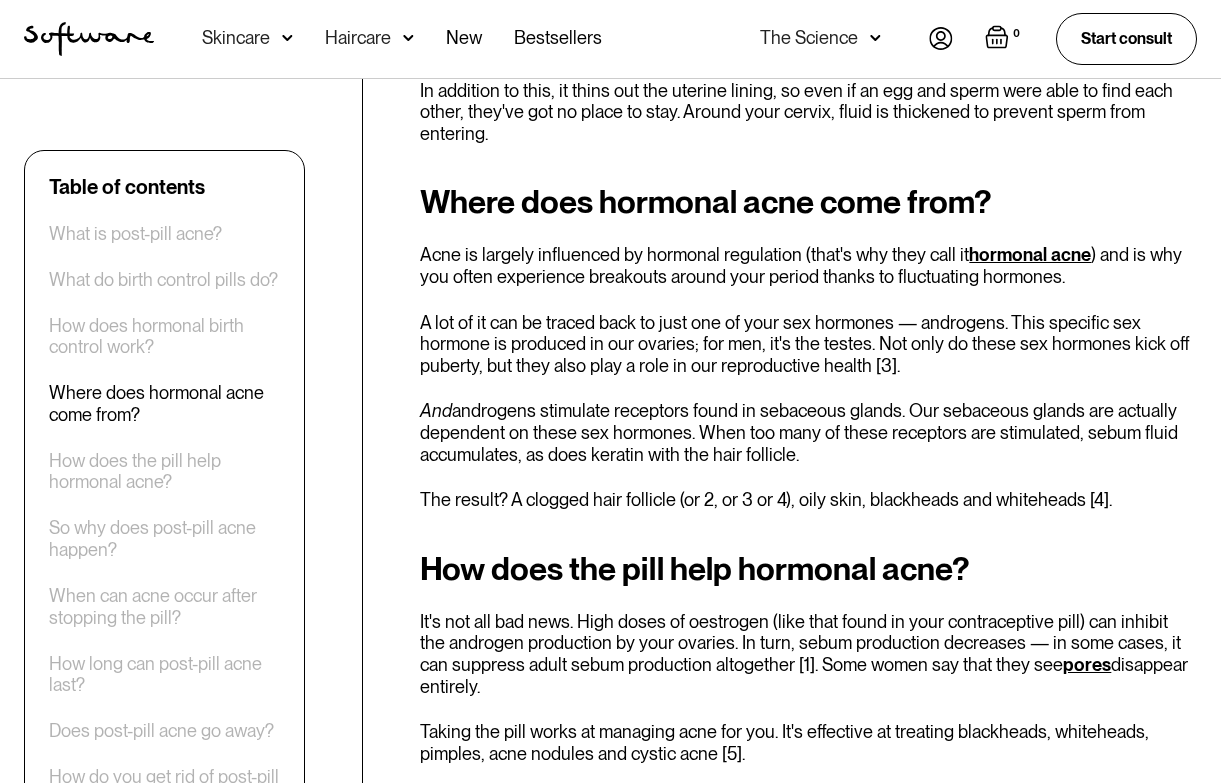 scroll, scrollTop: 1942, scrollLeft: 0, axis: vertical 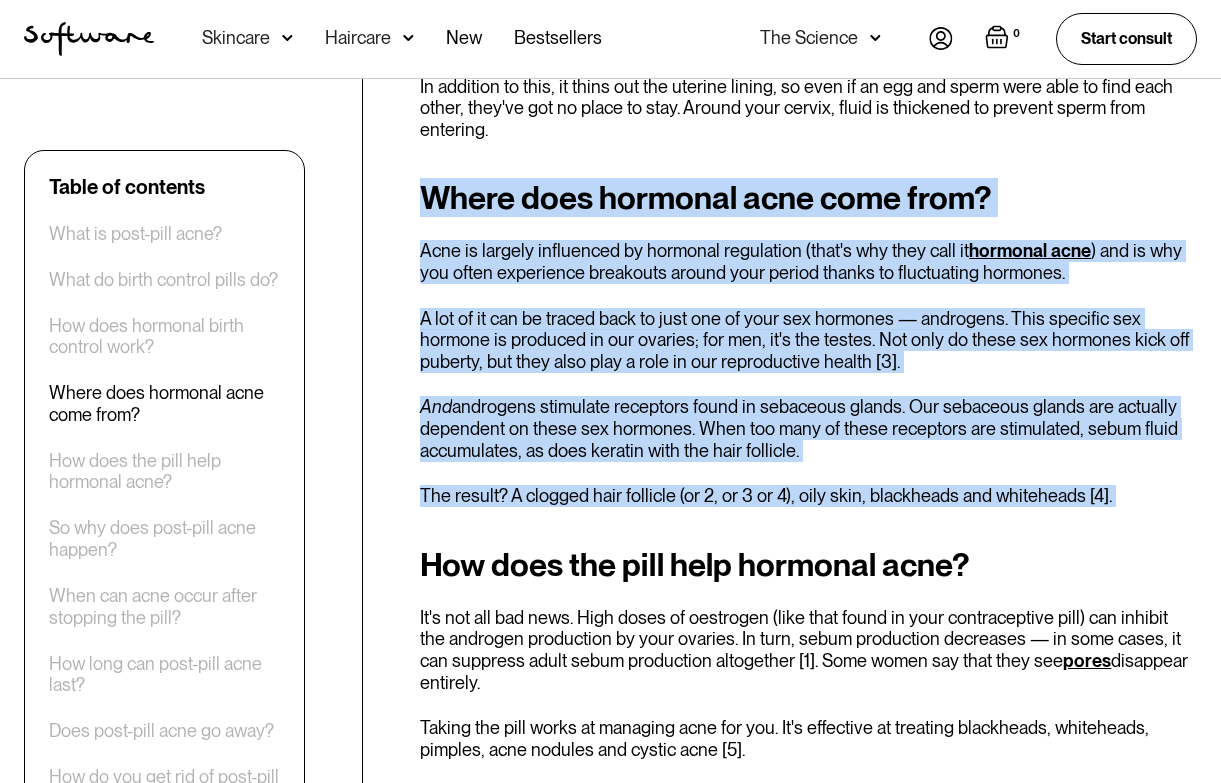 drag, startPoint x: 423, startPoint y: 177, endPoint x: 794, endPoint y: 516, distance: 502.55548 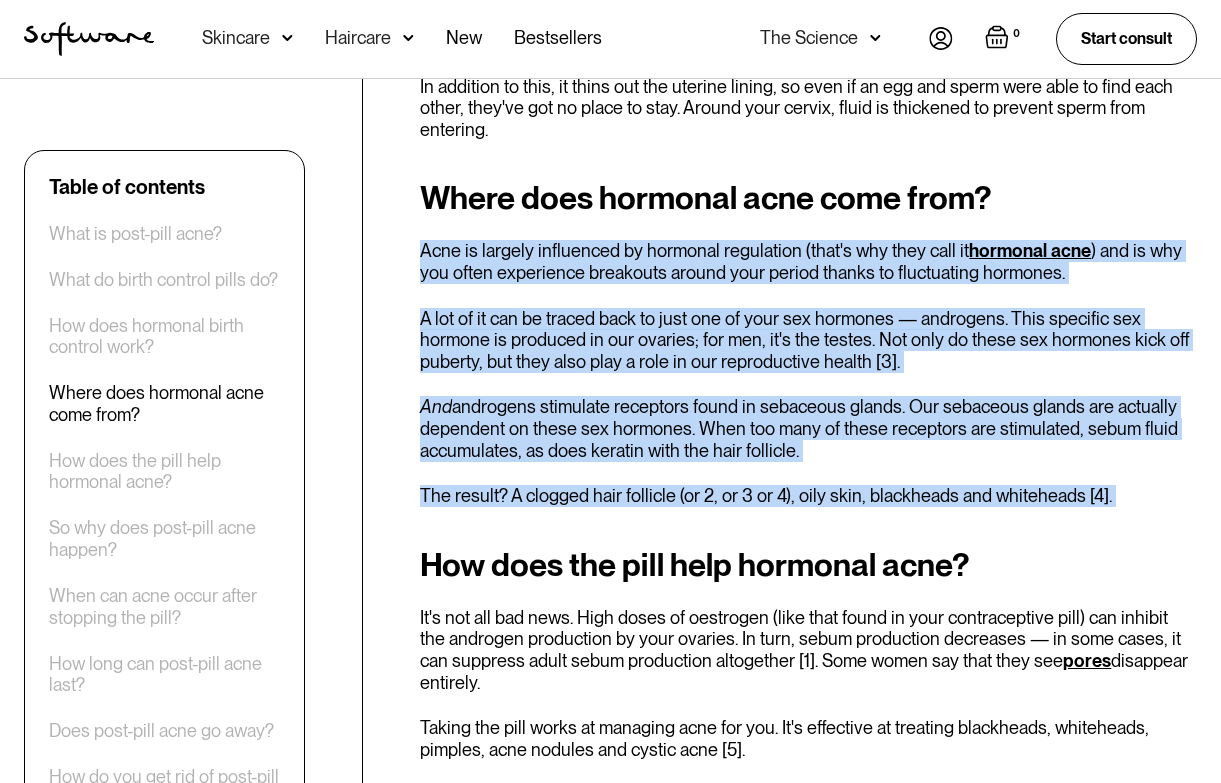 drag, startPoint x: 794, startPoint y: 516, endPoint x: 574, endPoint y: 207, distance: 379.3165 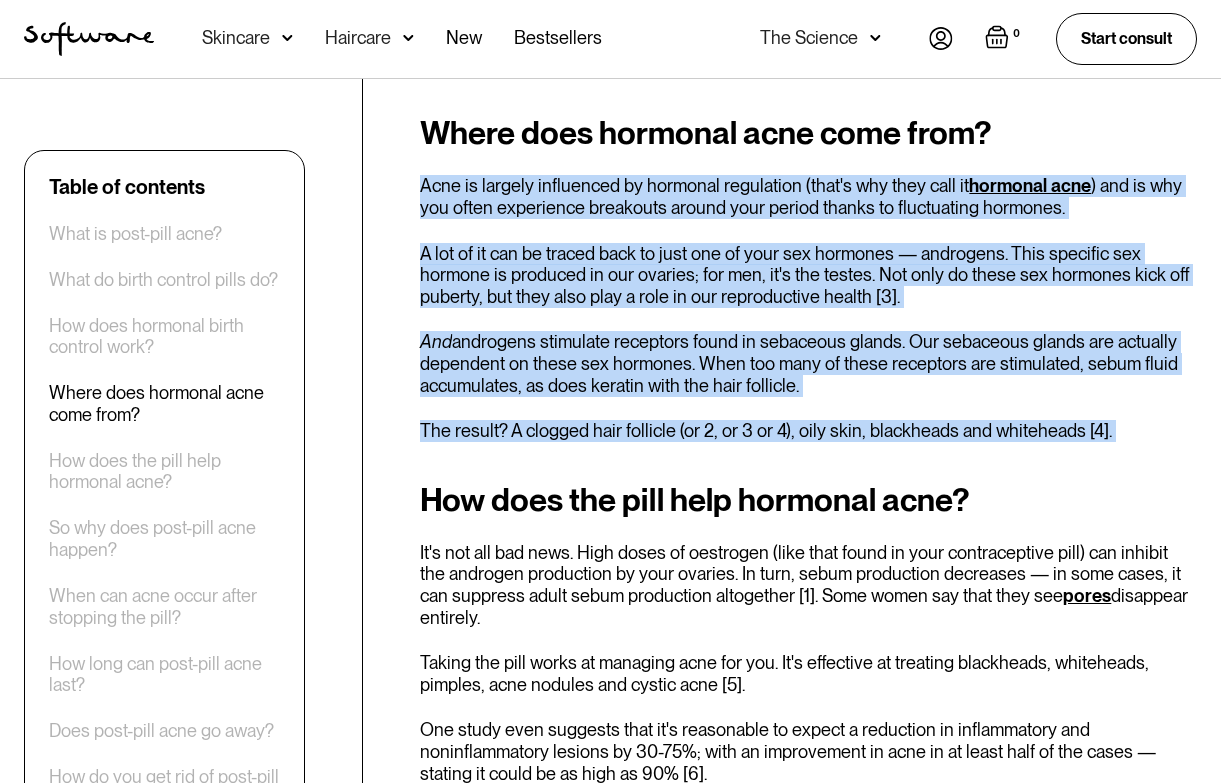 scroll, scrollTop: 2009, scrollLeft: 0, axis: vertical 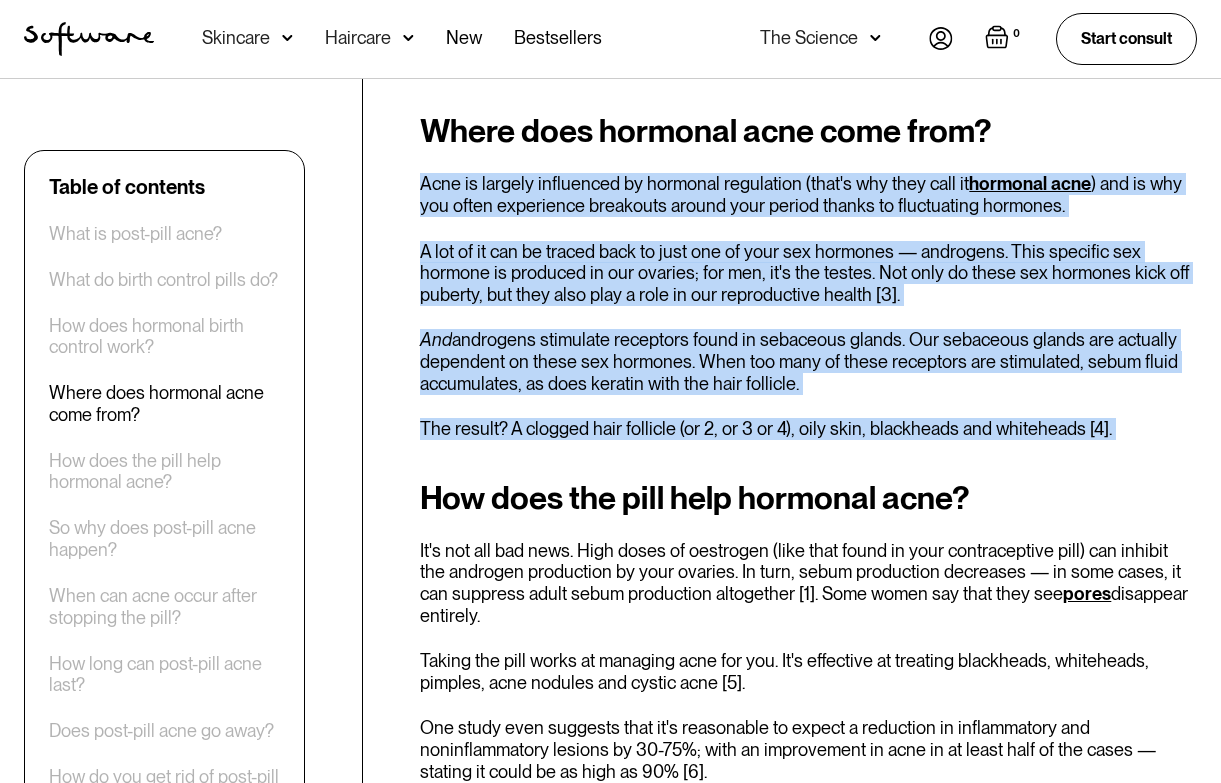 click on "Acne is largely influenced by hormonal regulation (that's why they call it  hormonal acne ) and is why you often experience breakouts around your period thanks to fluctuating hormones." at bounding box center [808, 194] 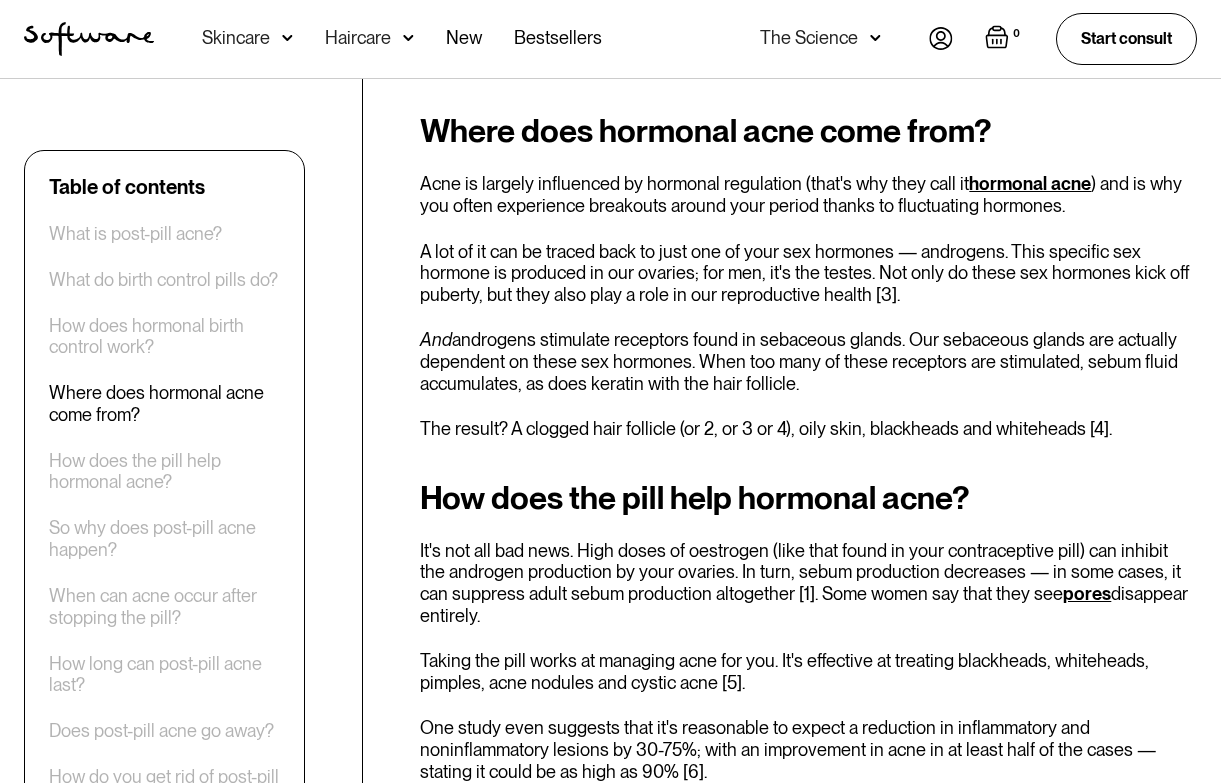 click on "Acne is largely influenced by hormonal regulation (that's why they call it  hormonal acne ) and is why you often experience breakouts around your period thanks to fluctuating hormones." at bounding box center (808, 194) 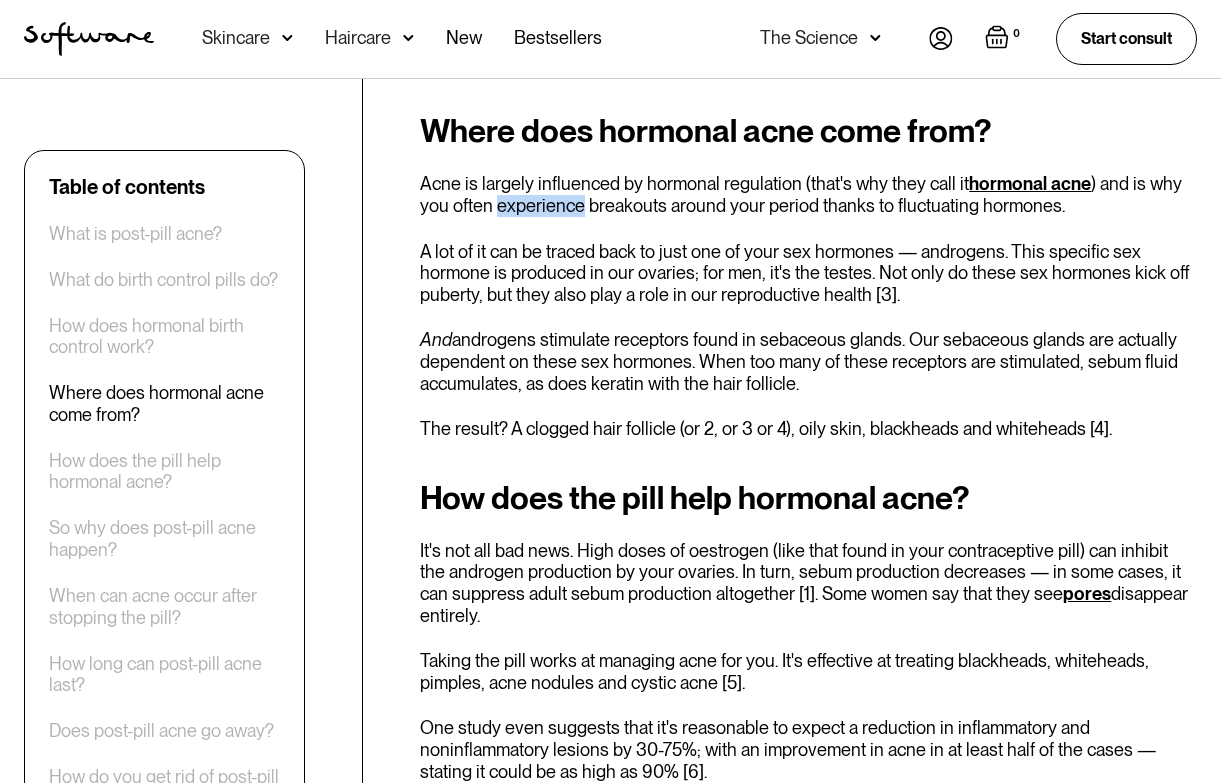 click on "Acne is largely influenced by hormonal regulation (that's why they call it  hormonal acne ) and is why you often experience breakouts around your period thanks to fluctuating hormones." at bounding box center [808, 194] 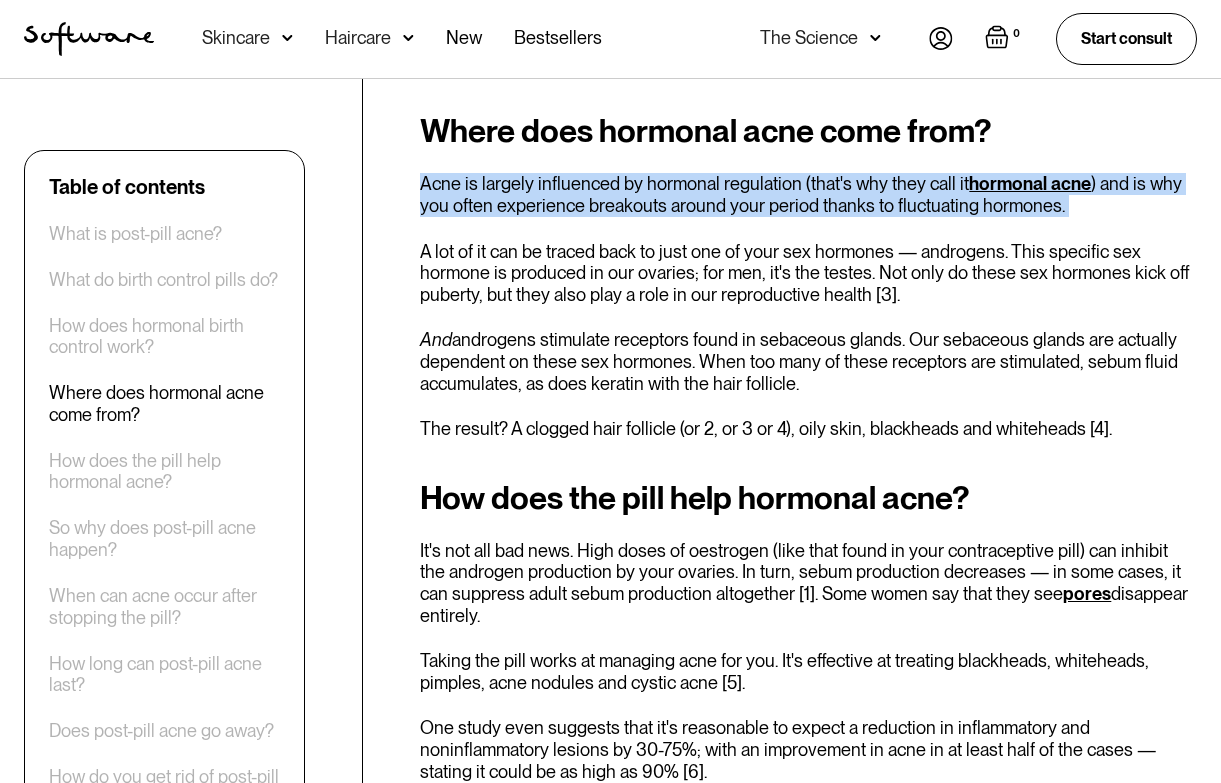 click on "Acne is largely influenced by hormonal regulation (that's why they call it  hormonal acne ) and is why you often experience breakouts around your period thanks to fluctuating hormones." at bounding box center (808, 194) 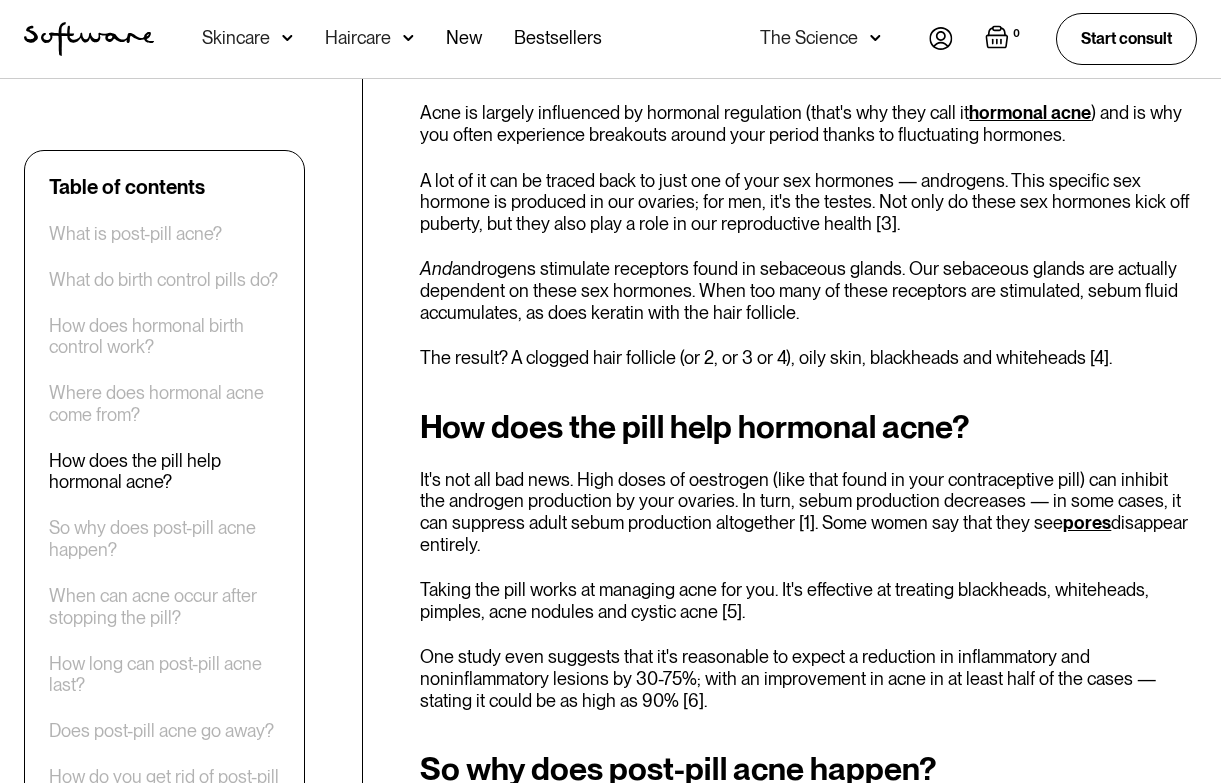 scroll, scrollTop: 2096, scrollLeft: 0, axis: vertical 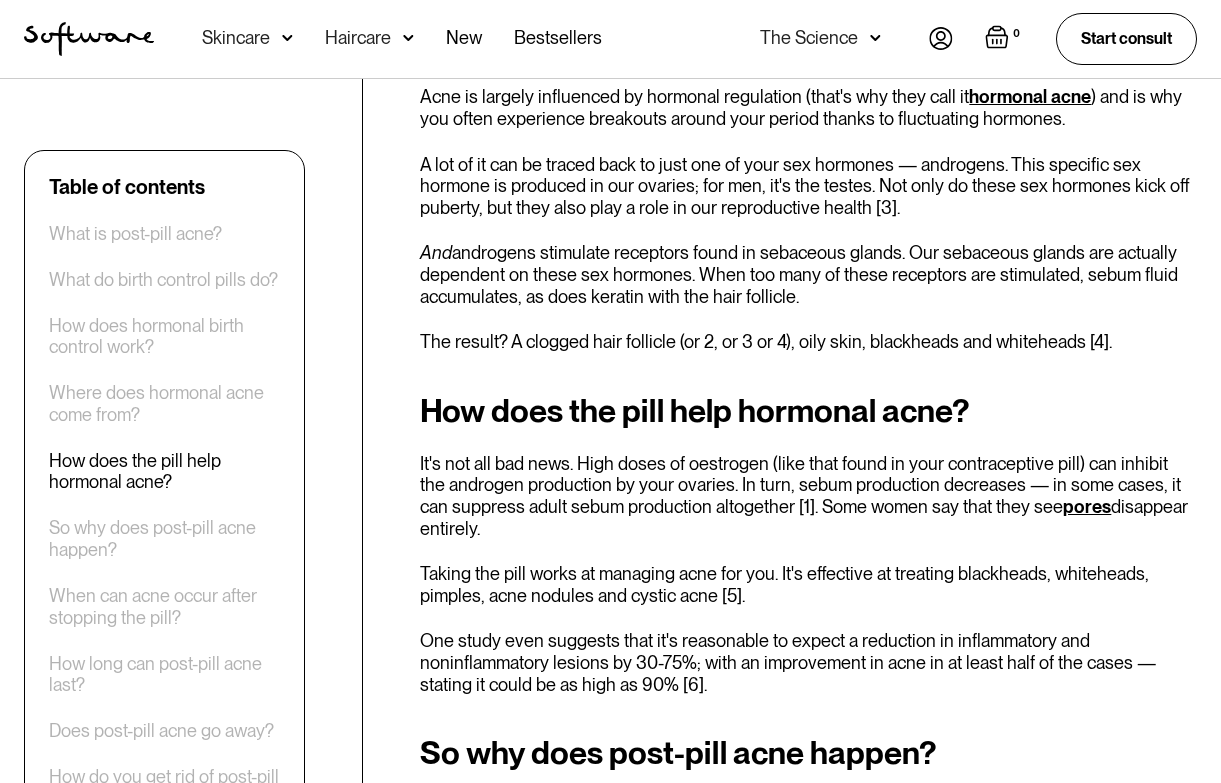 click on "A lot of it can be traced back to just one of your sex hormones — androgens. This specific sex hormone is produced in our ovaries; for men, it's the testes. Not only do these sex hormones kick off puberty, but they also play a role in our reproductive health [3]." at bounding box center [808, 186] 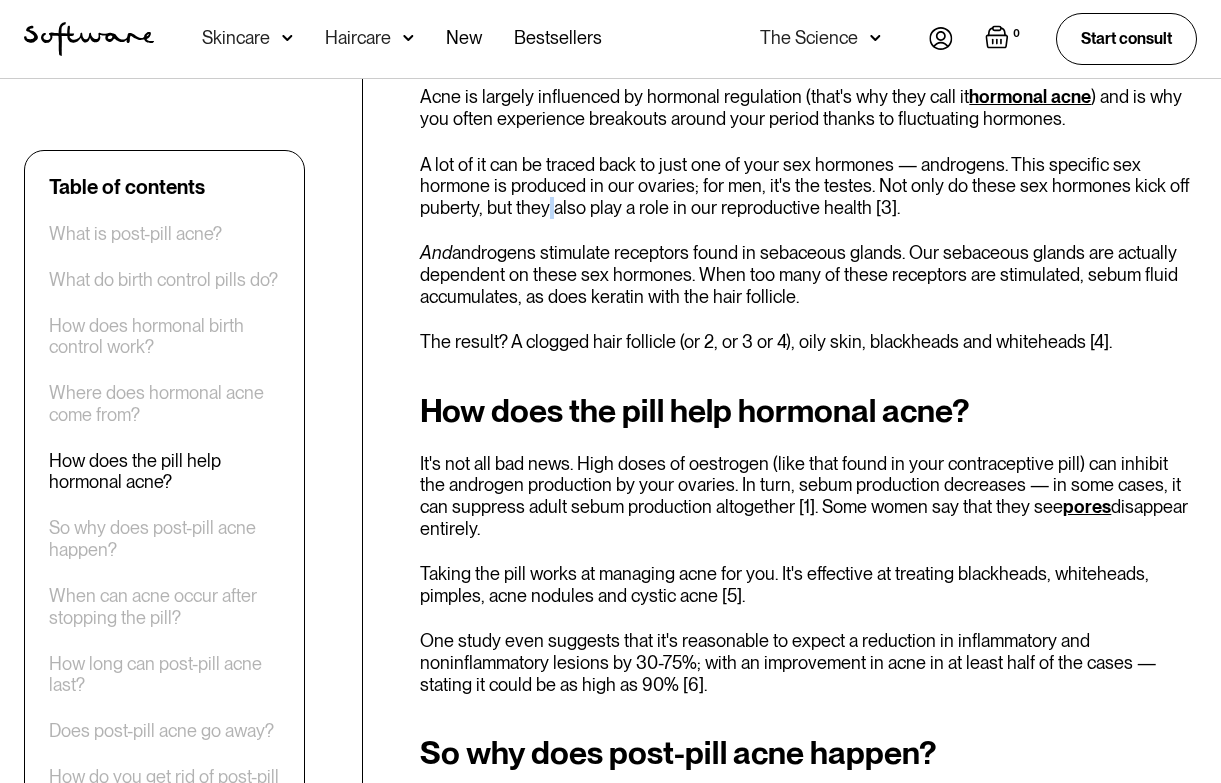 click on "A lot of it can be traced back to just one of your sex hormones — androgens. This specific sex hormone is produced in our ovaries; for men, it's the testes. Not only do these sex hormones kick off puberty, but they also play a role in our reproductive health [3]." at bounding box center (808, 186) 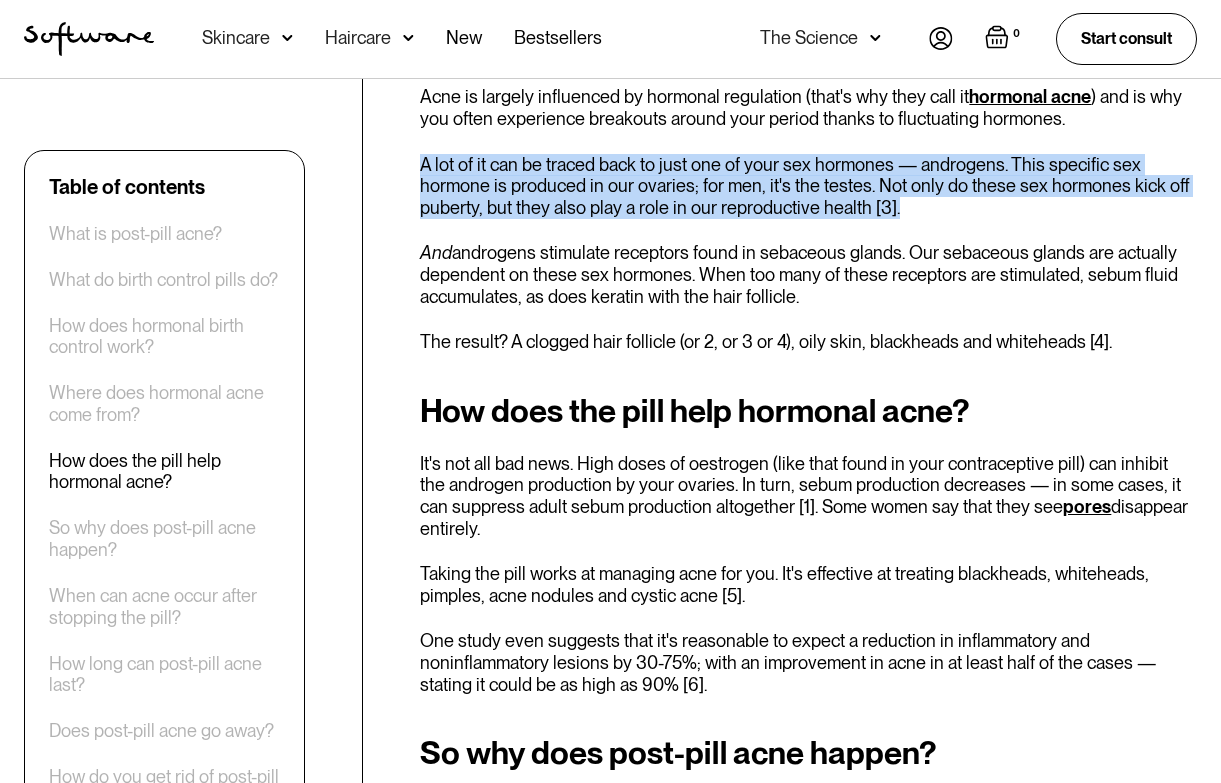 click on "A lot of it can be traced back to just one of your sex hormones — androgens. This specific sex hormone is produced in our ovaries; for men, it's the testes. Not only do these sex hormones kick off puberty, but they also play a role in our reproductive health [3]." at bounding box center (808, 186) 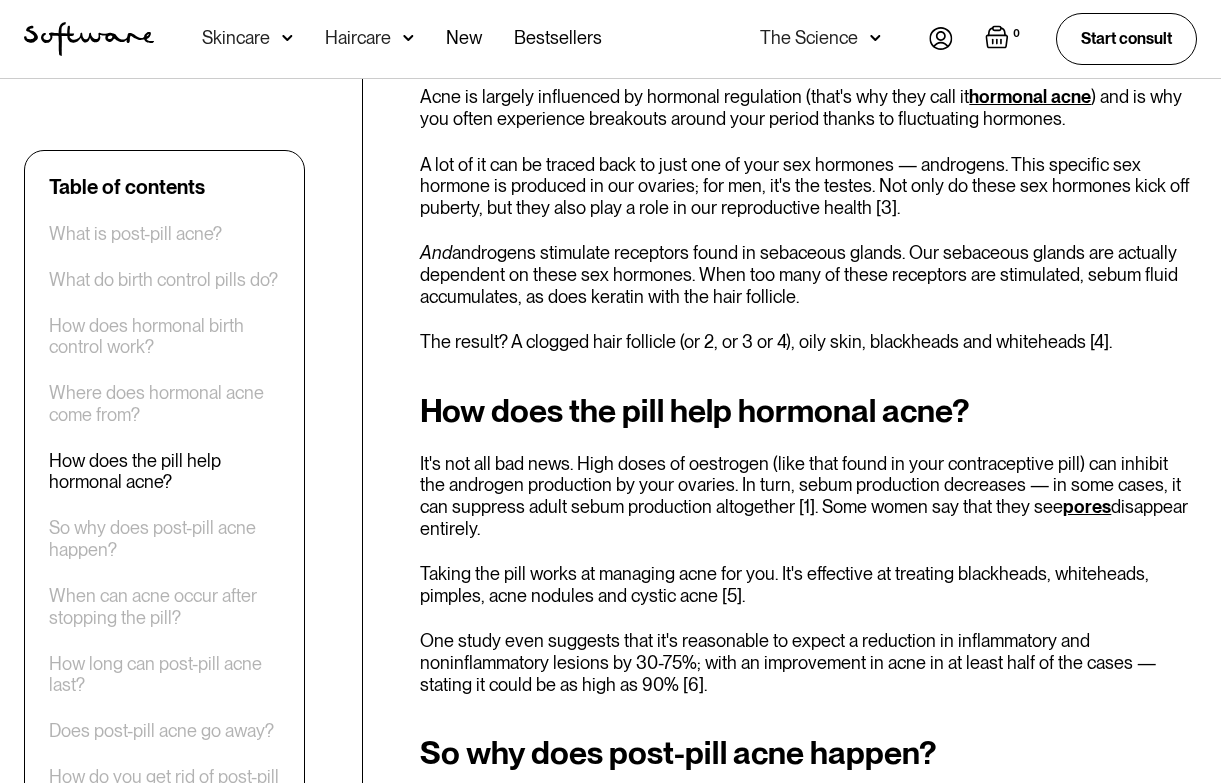 click on "A lot of it can be traced back to just one of your sex hormones — androgens. This specific sex hormone is produced in our ovaries; for men, it's the testes. Not only do these sex hormones kick off puberty, but they also play a role in our reproductive health [3]." at bounding box center (808, 186) 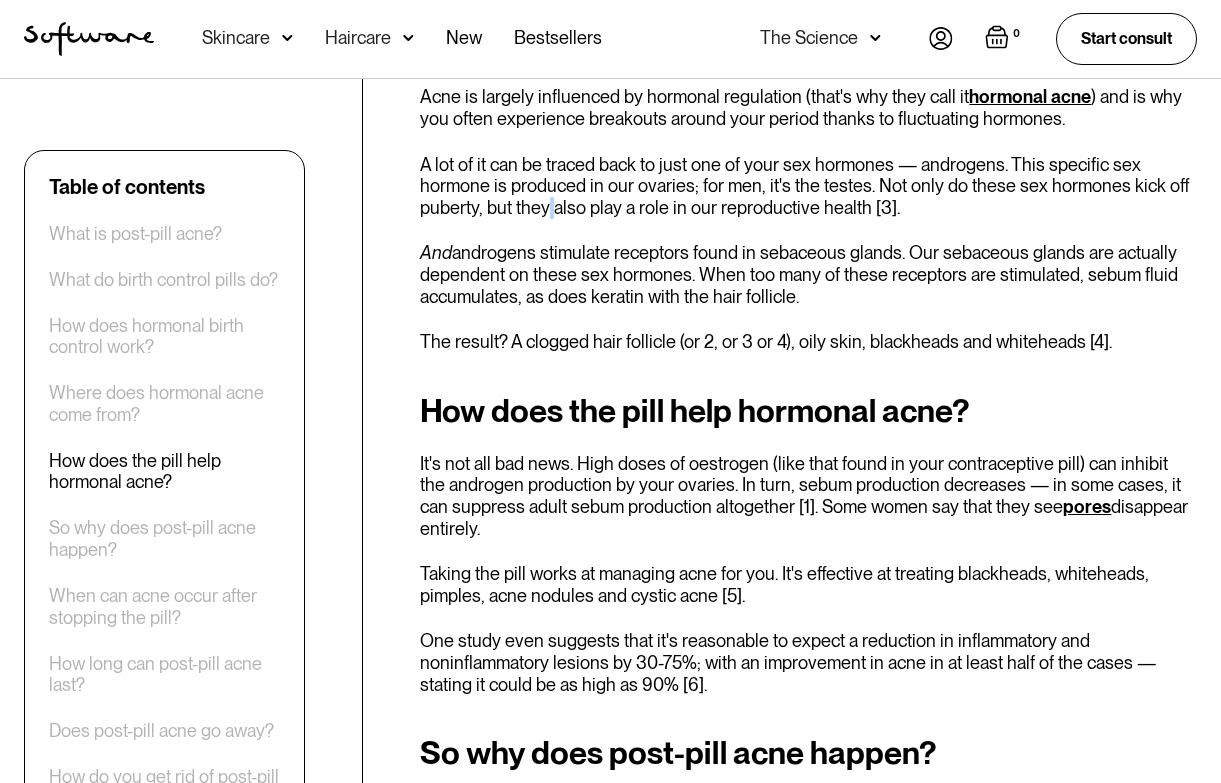 click on "A lot of it can be traced back to just one of your sex hormones — androgens. This specific sex hormone is produced in our ovaries; for men, it's the testes. Not only do these sex hormones kick off puberty, but they also play a role in our reproductive health [3]." at bounding box center (808, 186) 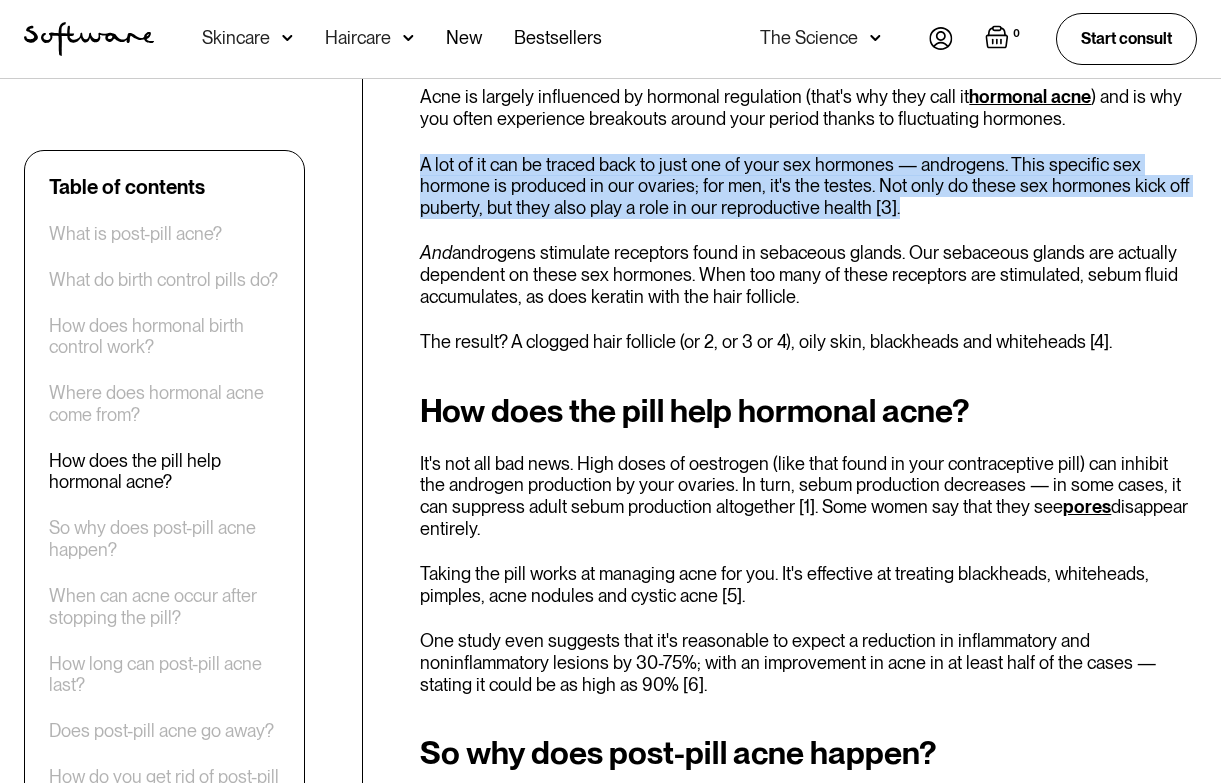 click on "A lot of it can be traced back to just one of your sex hormones — androgens. This specific sex hormone is produced in our ovaries; for men, it's the testes. Not only do these sex hormones kick off puberty, but they also play a role in our reproductive health [3]." at bounding box center [808, 186] 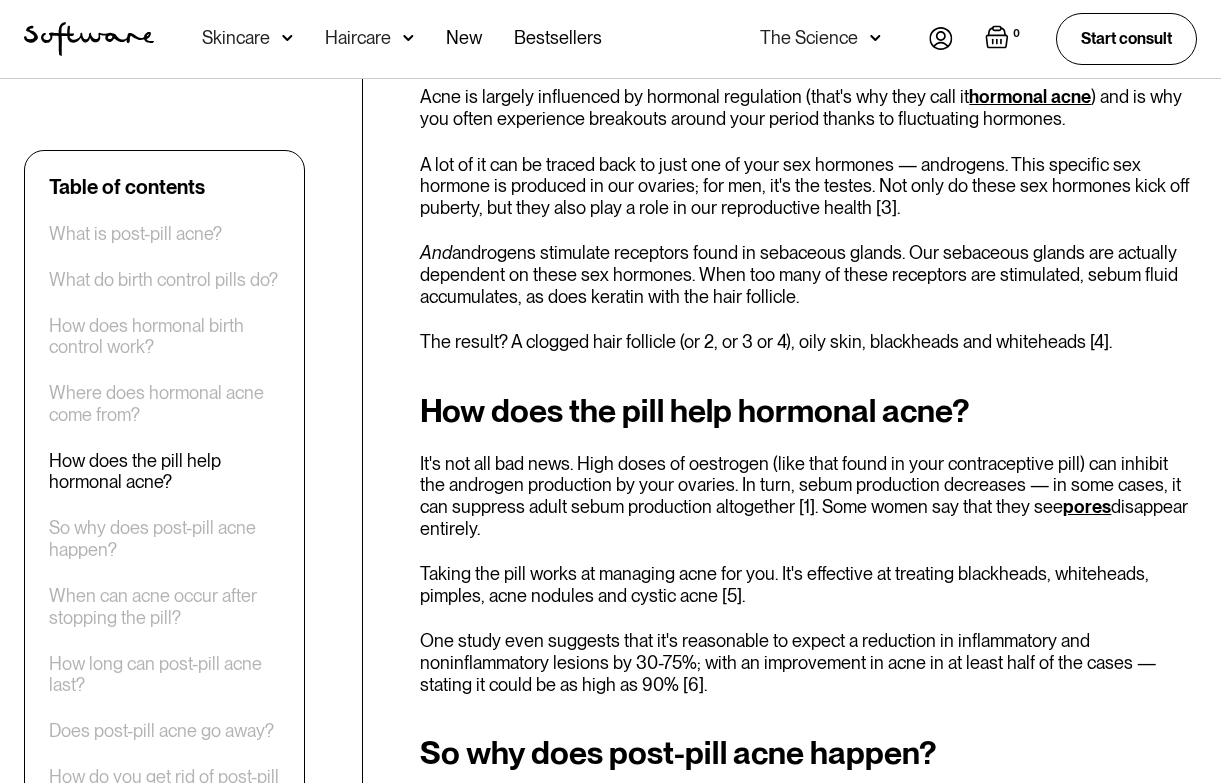click on "A lot of it can be traced back to just one of your sex hormones — androgens. This specific sex hormone is produced in our ovaries; for men, it's the testes. Not only do these sex hormones kick off puberty, but they also play a role in our reproductive health [3]." at bounding box center (808, 186) 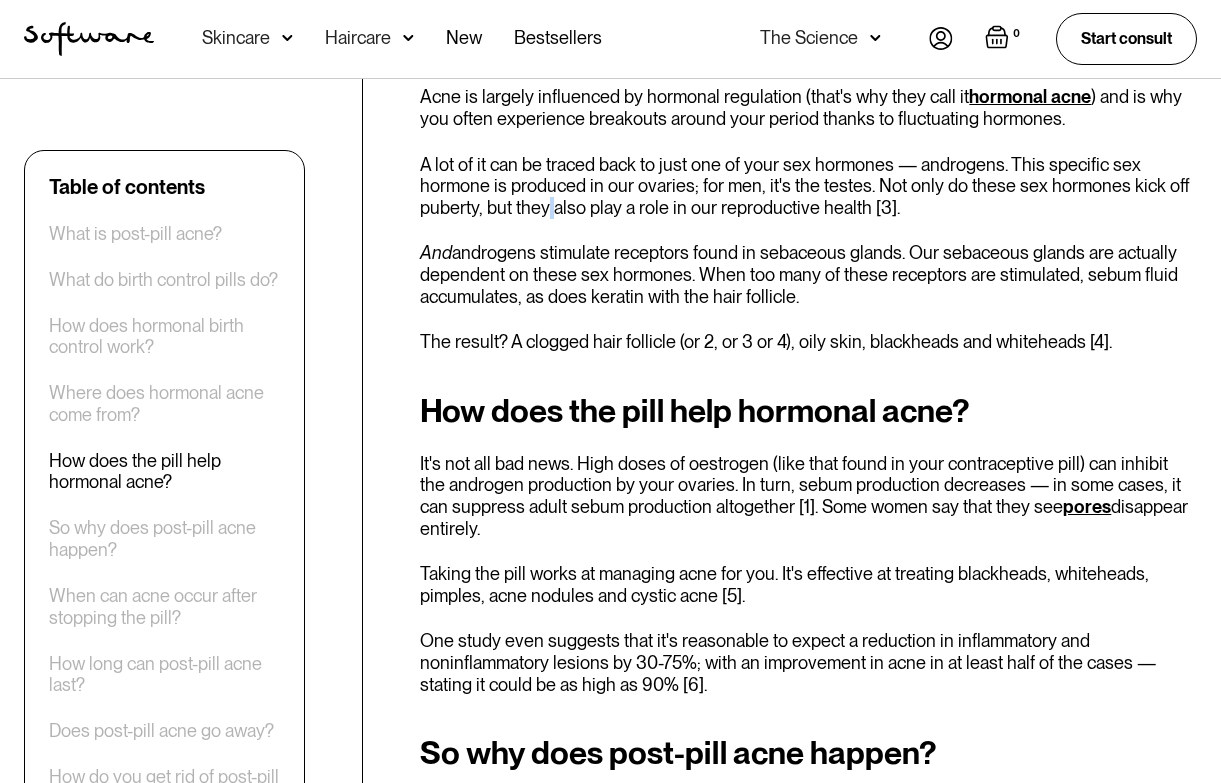 click on "A lot of it can be traced back to just one of your sex hormones — androgens. This specific sex hormone is produced in our ovaries; for men, it's the testes. Not only do these sex hormones kick off puberty, but they also play a role in our reproductive health [3]." at bounding box center [808, 186] 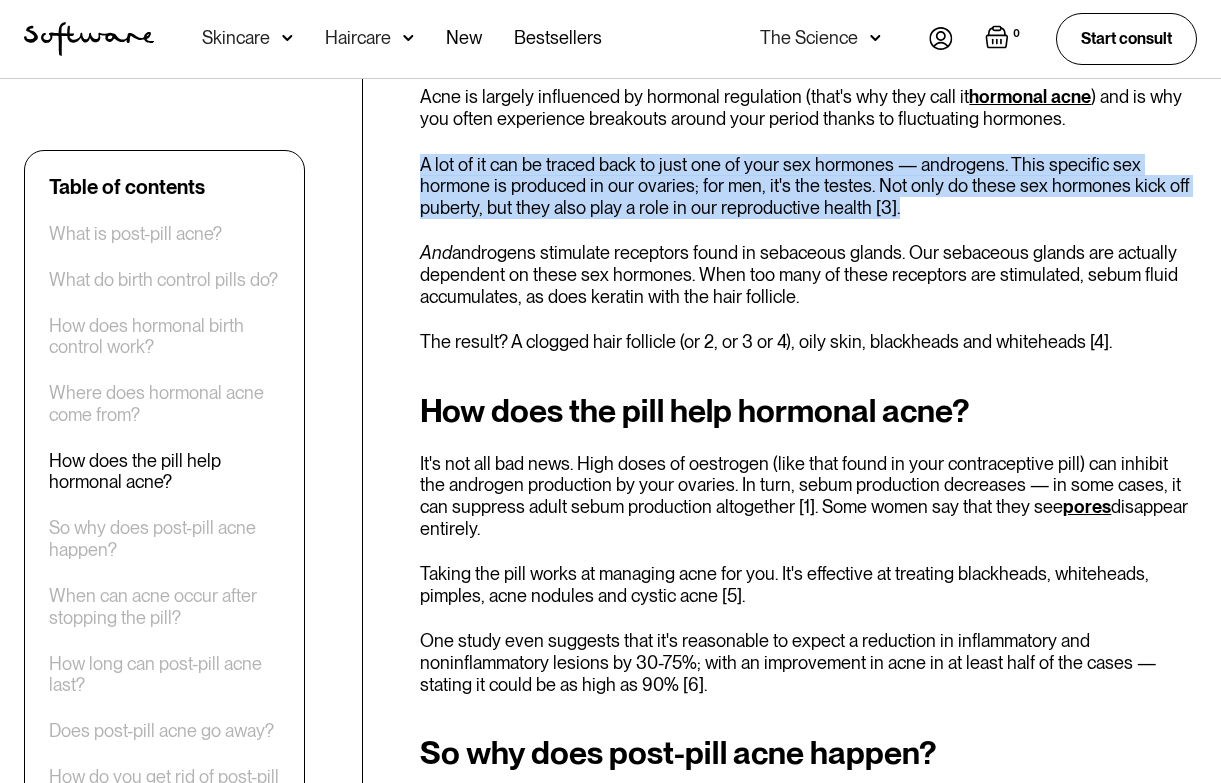 click on "A lot of it can be traced back to just one of your sex hormones — androgens. This specific sex hormone is produced in our ovaries; for men, it's the testes. Not only do these sex hormones kick off puberty, but they also play a role in our reproductive health [3]." at bounding box center (808, 186) 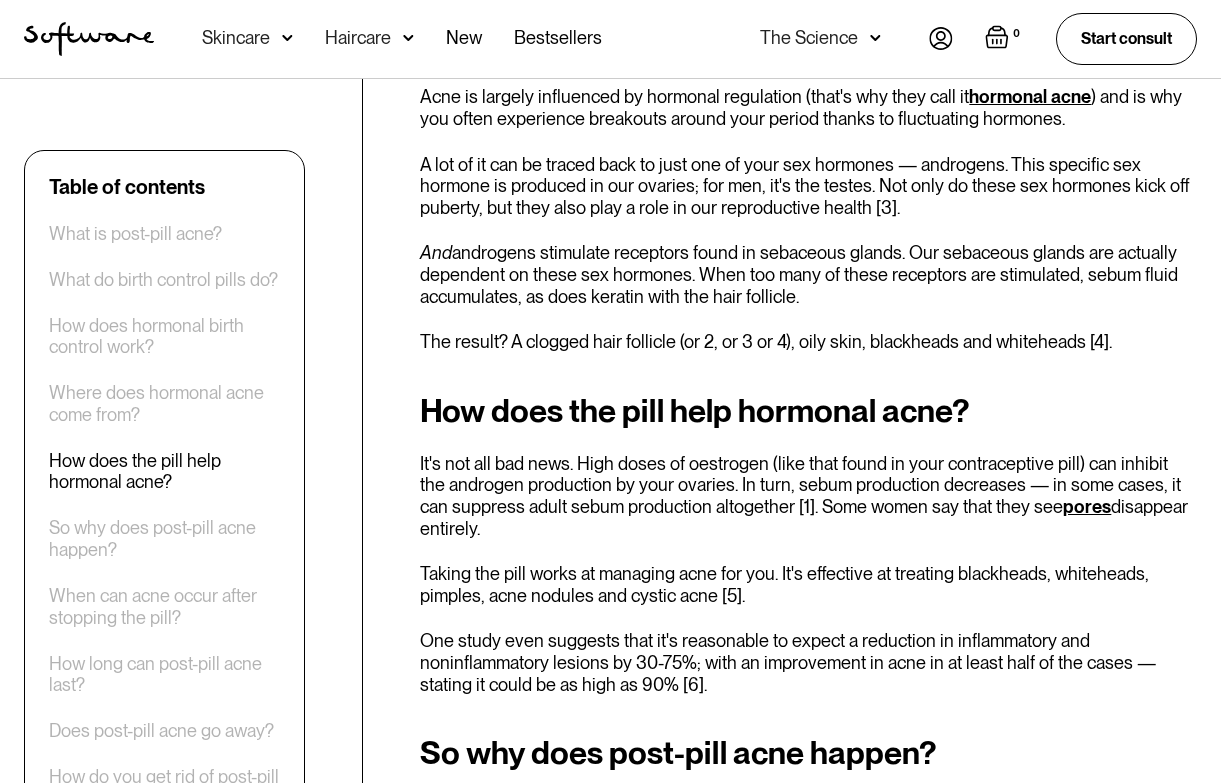 click on "A lot of it can be traced back to just one of your sex hormones — androgens. This specific sex hormone is produced in our ovaries; for men, it's the testes. Not only do these sex hormones kick off puberty, but they also play a role in our reproductive health [3]." at bounding box center (808, 186) 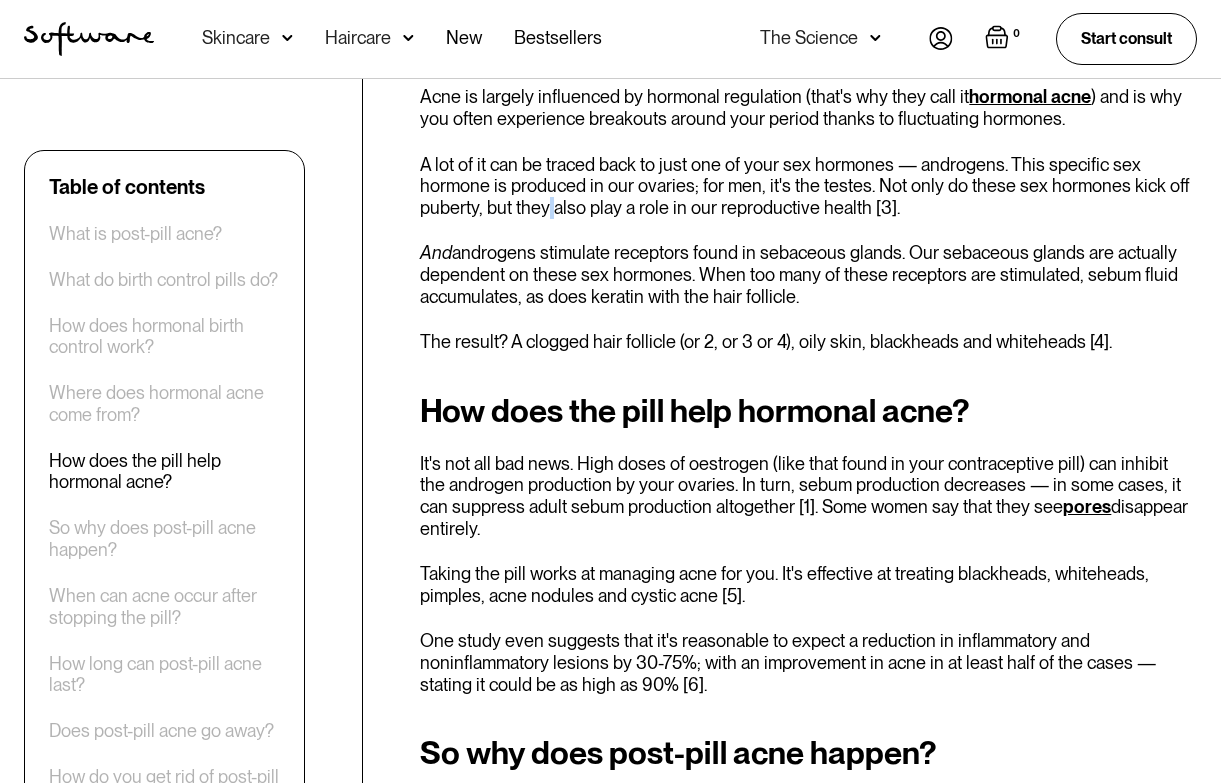 click on "A lot of it can be traced back to just one of your sex hormones — androgens. This specific sex hormone is produced in our ovaries; for men, it's the testes. Not only do these sex hormones kick off puberty, but they also play a role in our reproductive health [3]." at bounding box center [808, 186] 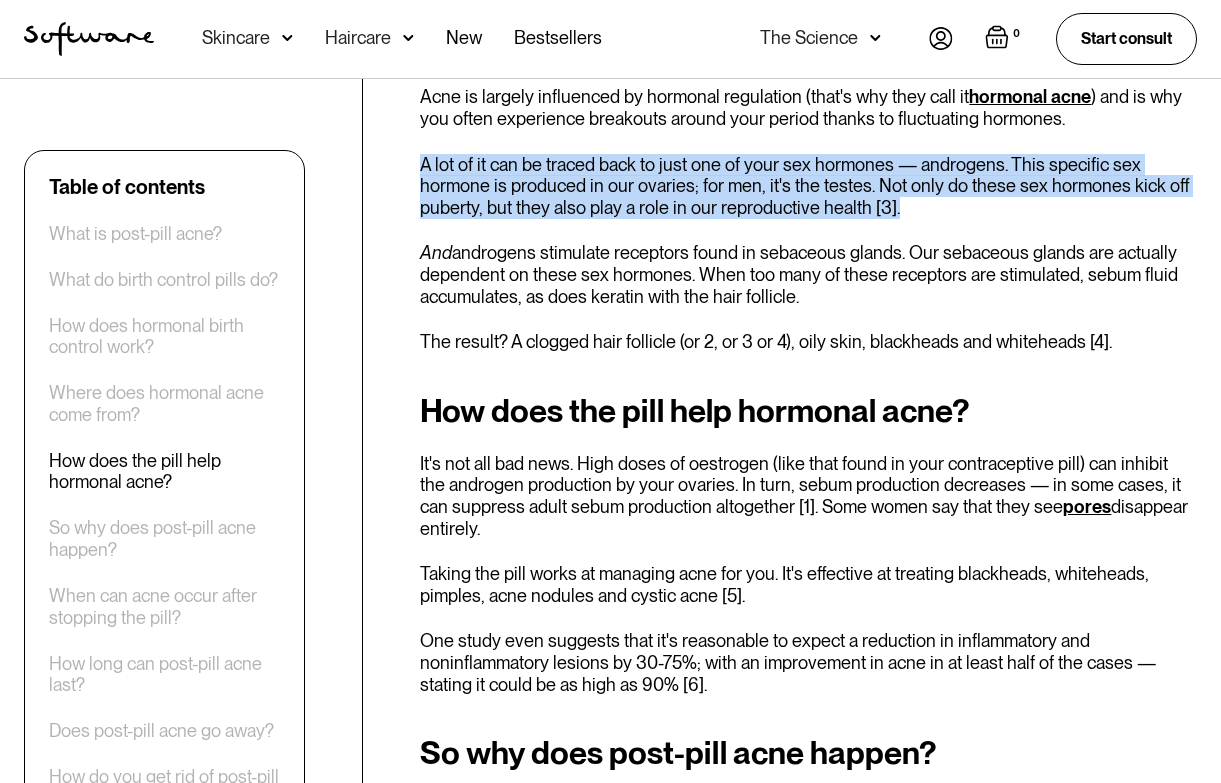 click on "A lot of it can be traced back to just one of your sex hormones — androgens. This specific sex hormone is produced in our ovaries; for men, it's the testes. Not only do these sex hormones kick off puberty, but they also play a role in our reproductive health [3]." at bounding box center [808, 186] 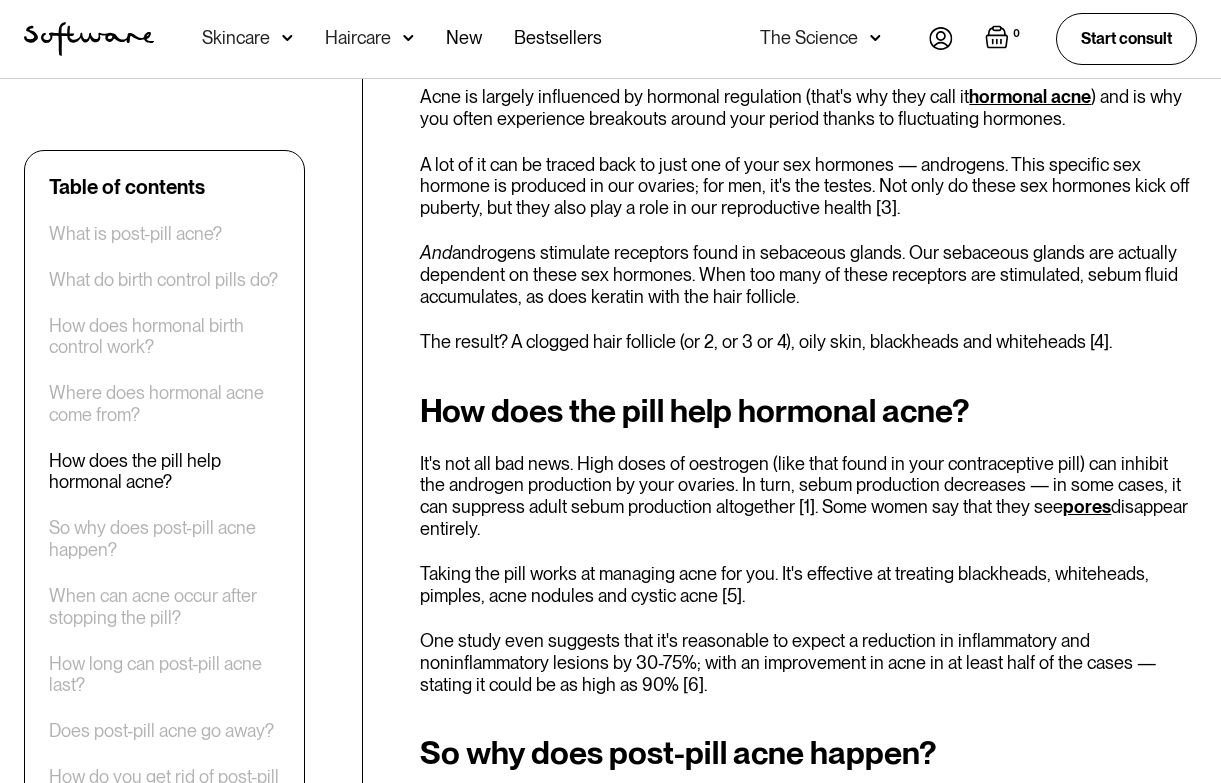 click on "A lot of it can be traced back to just one of your sex hormones — androgens. This specific sex hormone is produced in our ovaries; for men, it's the testes. Not only do these sex hormones kick off puberty, but they also play a role in our reproductive health [3]." at bounding box center [808, 186] 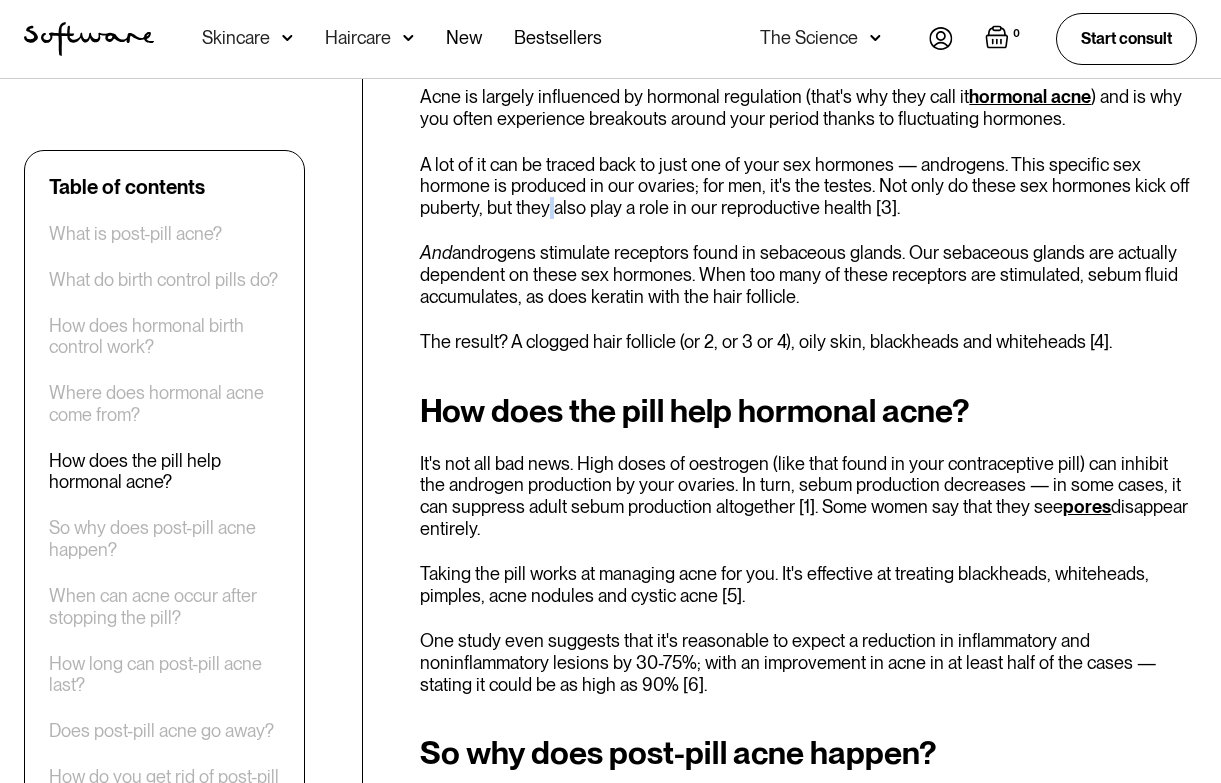 click on "A lot of it can be traced back to just one of your sex hormones — androgens. This specific sex hormone is produced in our ovaries; for men, it's the testes. Not only do these sex hormones kick off puberty, but they also play a role in our reproductive health [3]." at bounding box center (808, 186) 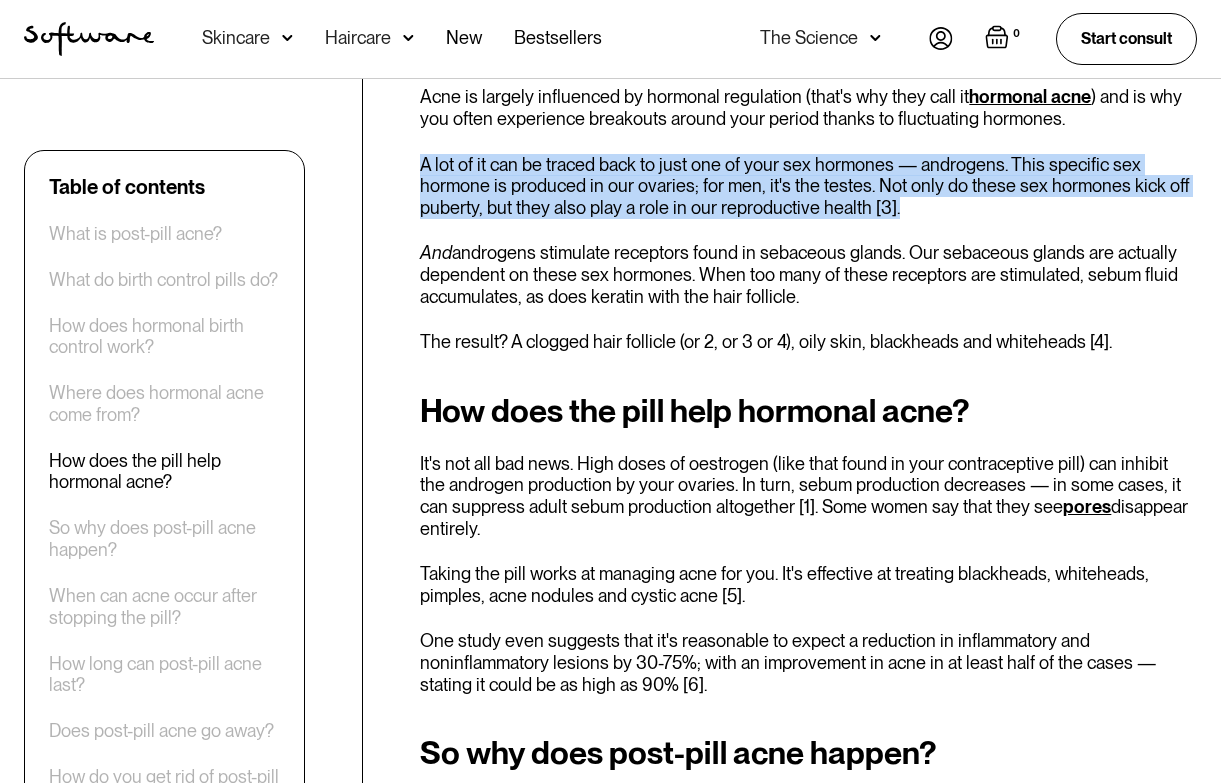 click on "A lot of it can be traced back to just one of your sex hormones — androgens. This specific sex hormone is produced in our ovaries; for men, it's the testes. Not only do these sex hormones kick off puberty, but they also play a role in our reproductive health [3]." at bounding box center (808, 186) 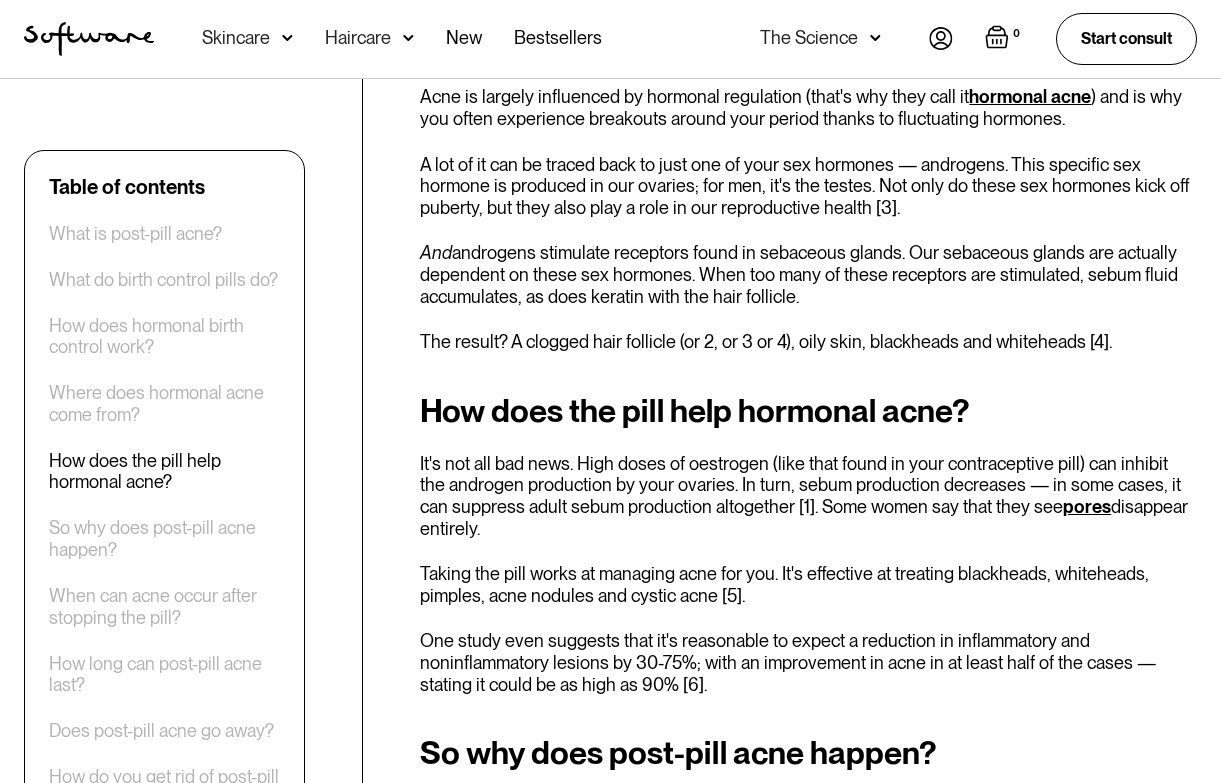 click on "A lot of it can be traced back to just one of your sex hormones — androgens. This specific sex hormone is produced in our ovaries; for men, it's the testes. Not only do these sex hormones kick off puberty, but they also play a role in our reproductive health [3]." at bounding box center [808, 186] 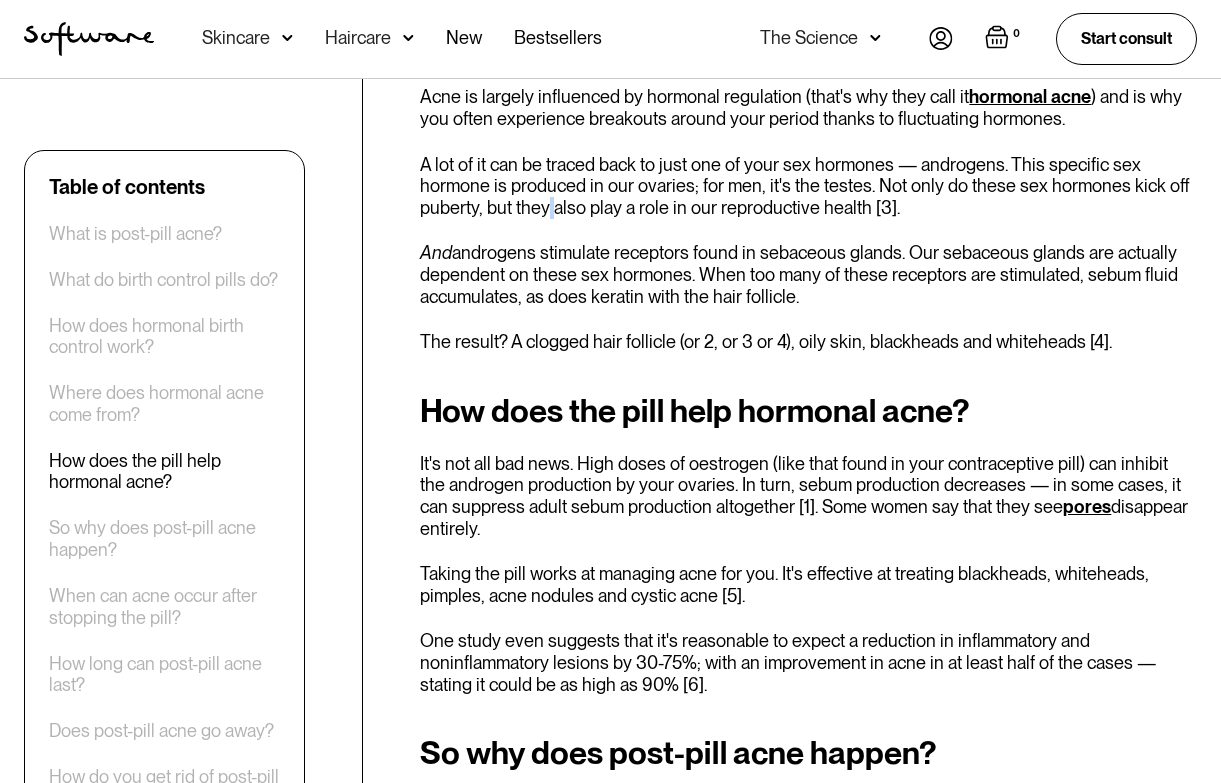 click on "A lot of it can be traced back to just one of your sex hormones — androgens. This specific sex hormone is produced in our ovaries; for men, it's the testes. Not only do these sex hormones kick off puberty, but they also play a role in our reproductive health [3]." at bounding box center (808, 186) 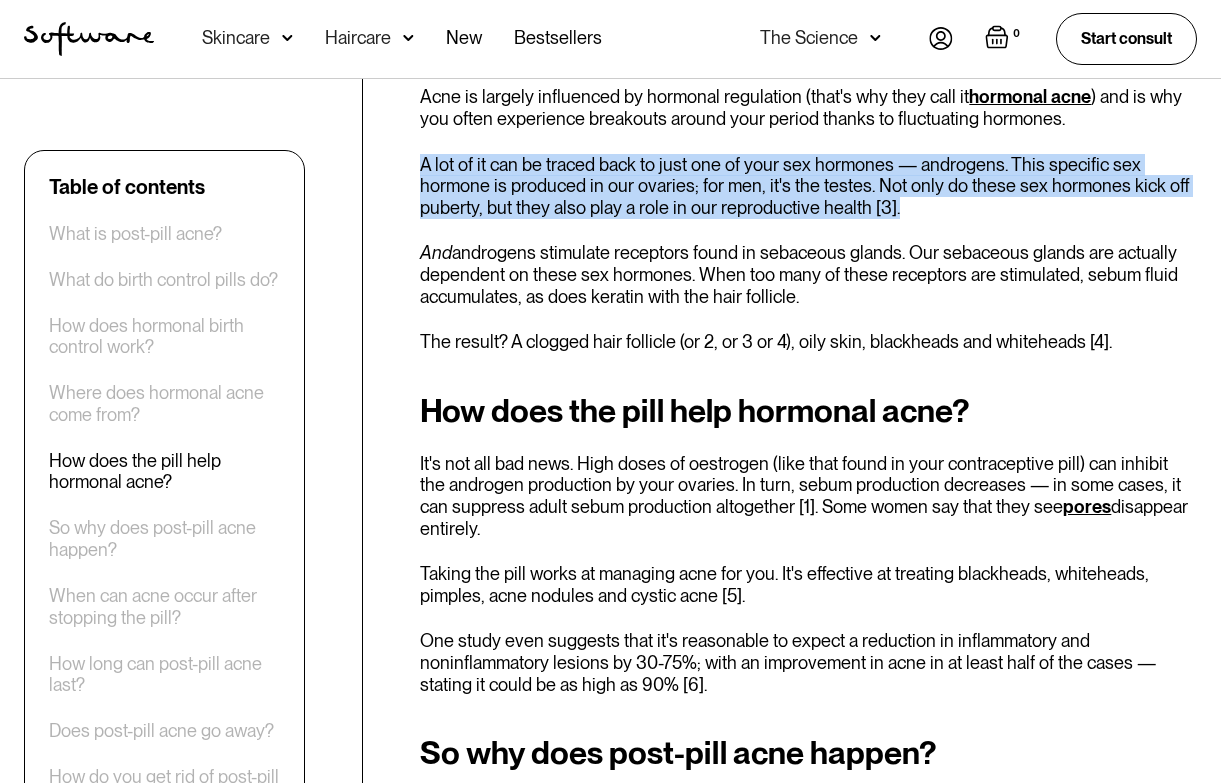 click on "A lot of it can be traced back to just one of your sex hormones — androgens. This specific sex hormone is produced in our ovaries; for men, it's the testes. Not only do these sex hormones kick off puberty, but they also play a role in our reproductive health [3]." at bounding box center [808, 186] 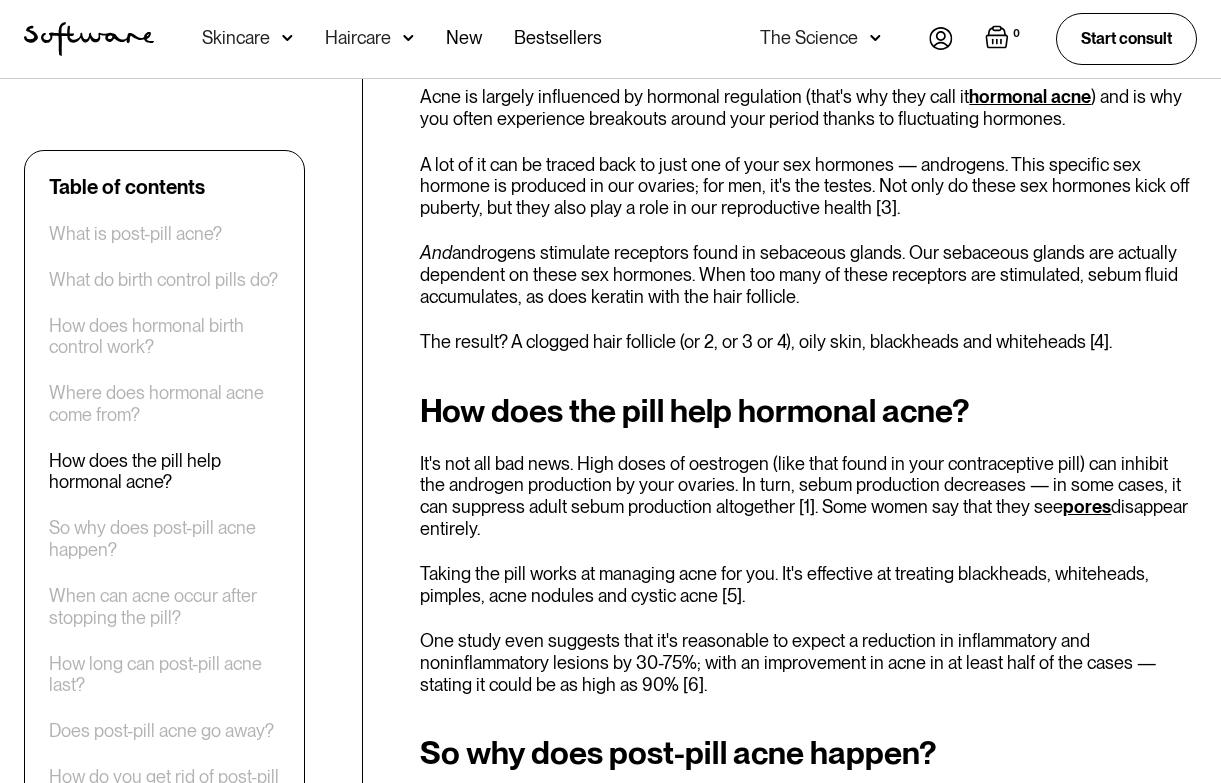 click on "A lot of it can be traced back to just one of your sex hormones — androgens. This specific sex hormone is produced in our ovaries; for men, it's the testes. Not only do these sex hormones kick off puberty, but they also play a role in our reproductive health [3]." at bounding box center (808, 186) 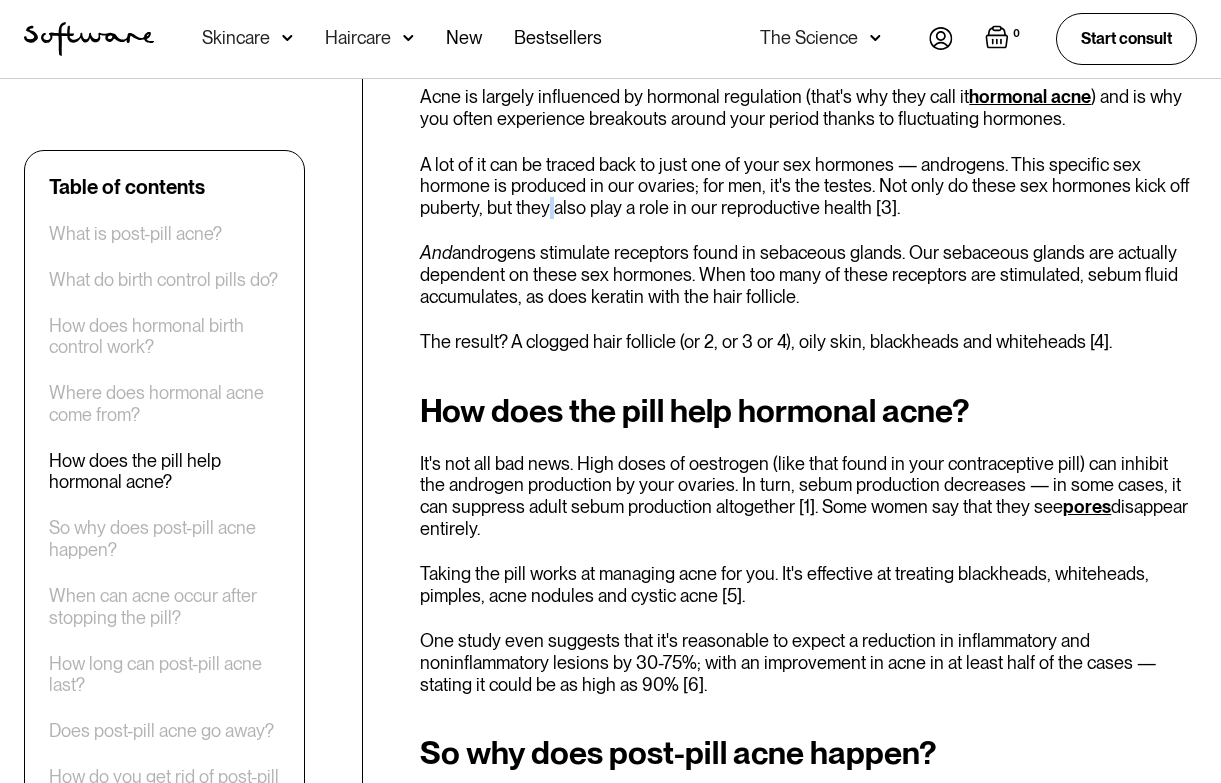 click on "A lot of it can be traced back to just one of your sex hormones — androgens. This specific sex hormone is produced in our ovaries; for men, it's the testes. Not only do these sex hormones kick off puberty, but they also play a role in our reproductive health [3]." at bounding box center [808, 186] 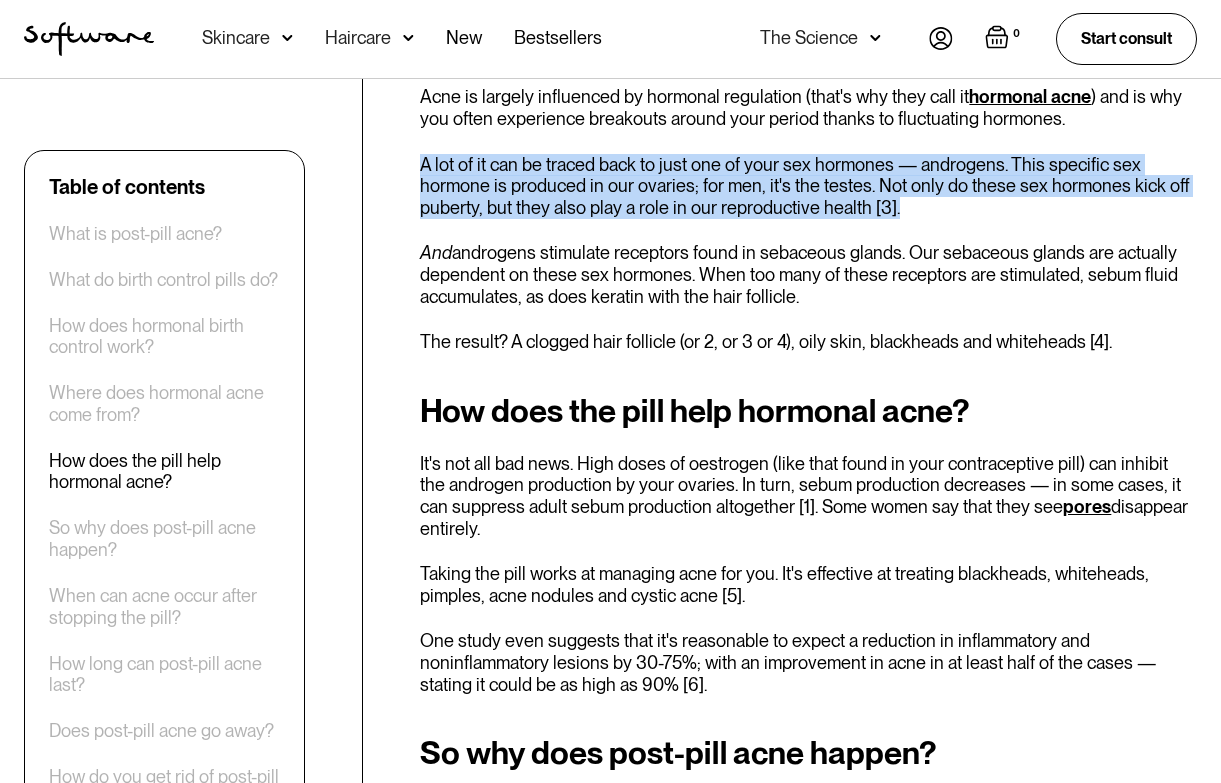 click on "Where does hormonal acne come from? Acne is largely influenced by hormonal regulation (that's why they call it  hormonal acne ) and is why you often experience breakouts around your period thanks to fluctuating hormones. A lot of it can be traced back to just one of your sex hormones — androgens. This specific sex hormone is produced in our ovaries; for men, it's the testes. Not only do these sex hormones kick off puberty, but they also play a role in our reproductive health [3]. And  androgens stimulate receptors found in sebaceous glands. Our sebaceous glands are actually dependent on these sex hormones. When too many of these receptors are stimulated, sebum fluid accumulates, as does keratin with the hair follicle. The result? A clogged hair follicle (or 2, or 3 or 4), oily skin, blackheads and whiteheads [4]." at bounding box center (808, 189) 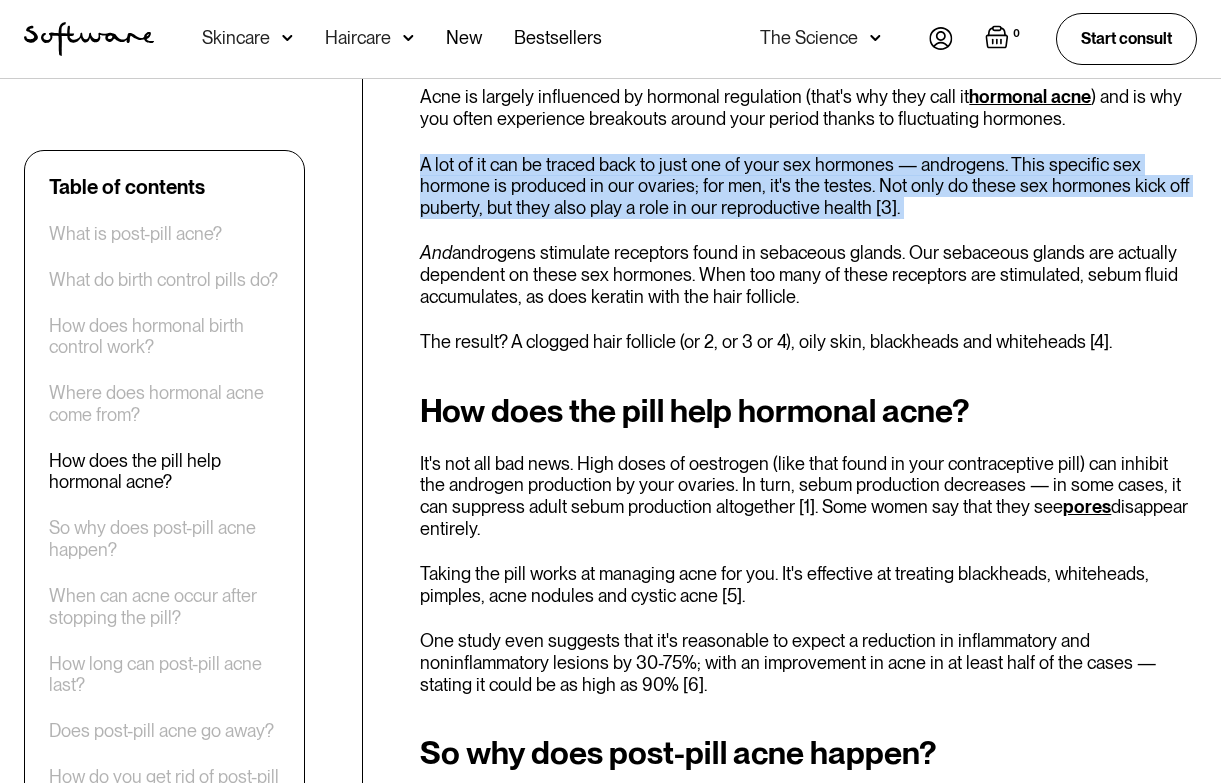 drag, startPoint x: 553, startPoint y: 204, endPoint x: 495, endPoint y: 123, distance: 99.62429 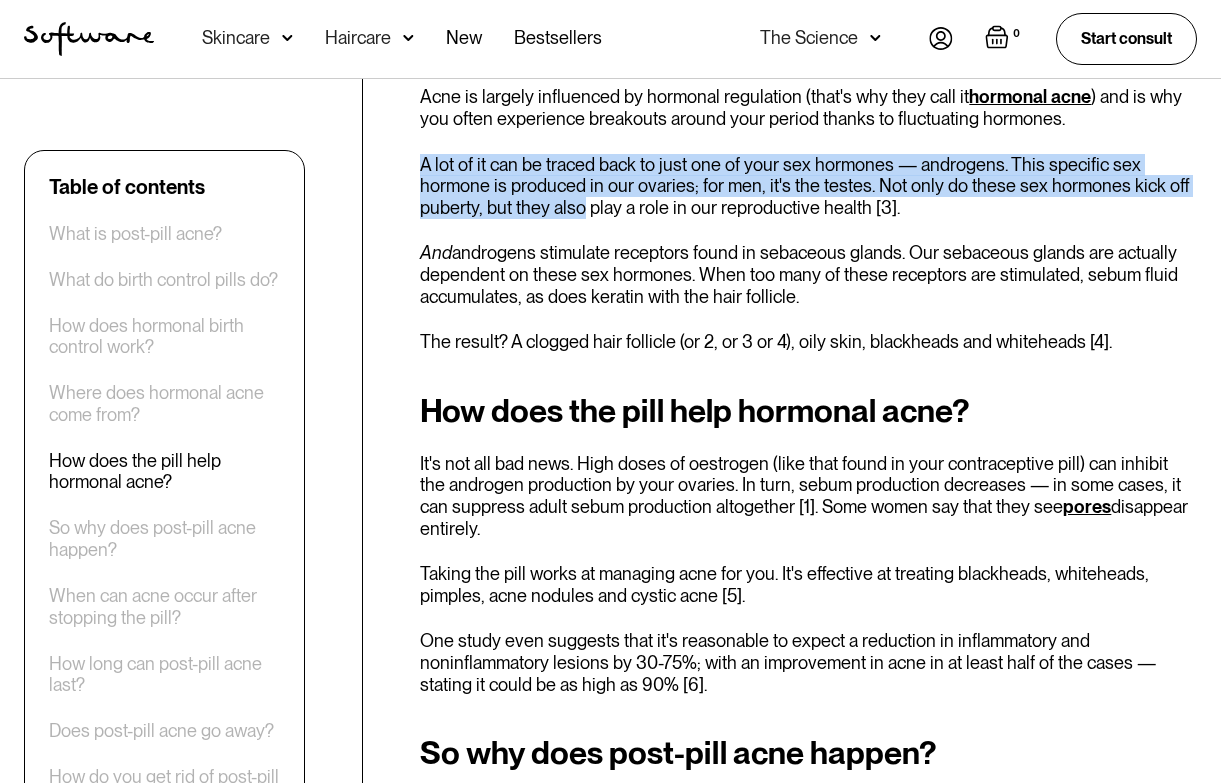 drag, startPoint x: 495, startPoint y: 123, endPoint x: 551, endPoint y: 195, distance: 91.214035 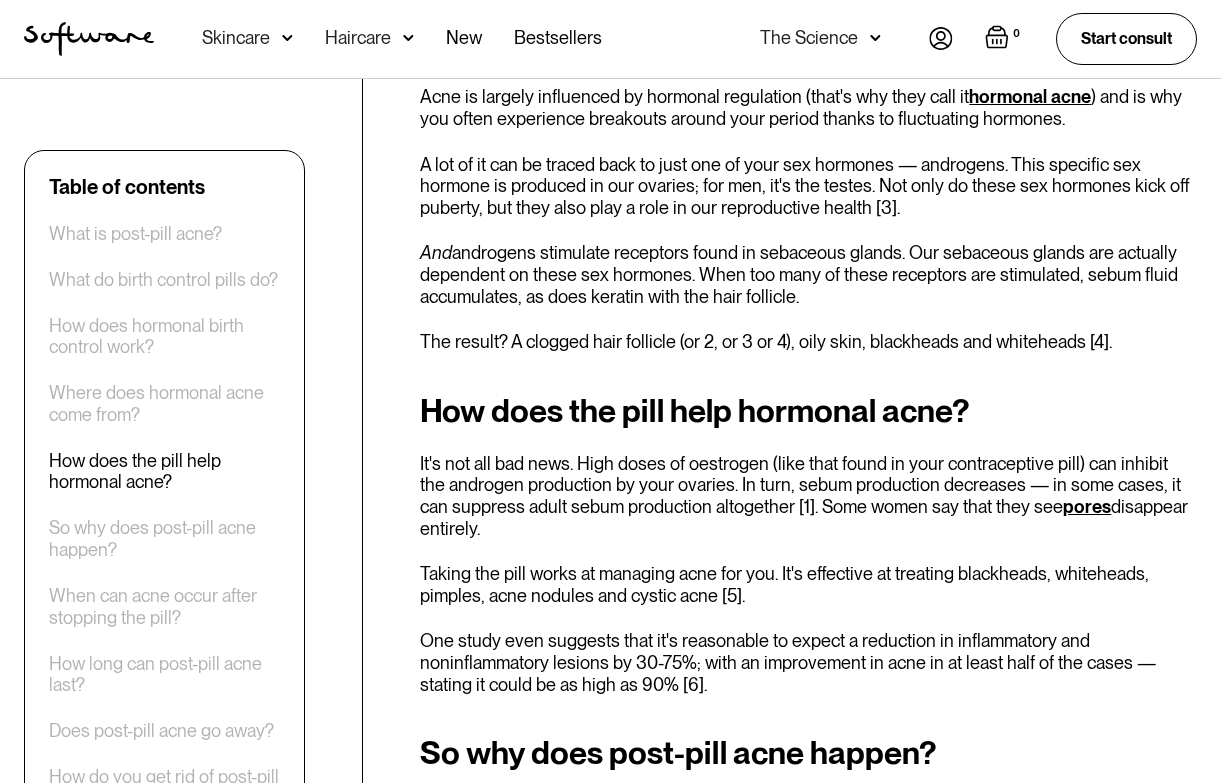 click on "A lot of it can be traced back to just one of your sex hormones — androgens. This specific sex hormone is produced in our ovaries; for men, it's the testes. Not only do these sex hormones kick off puberty, but they also play a role in our reproductive health [3]." at bounding box center (808, 186) 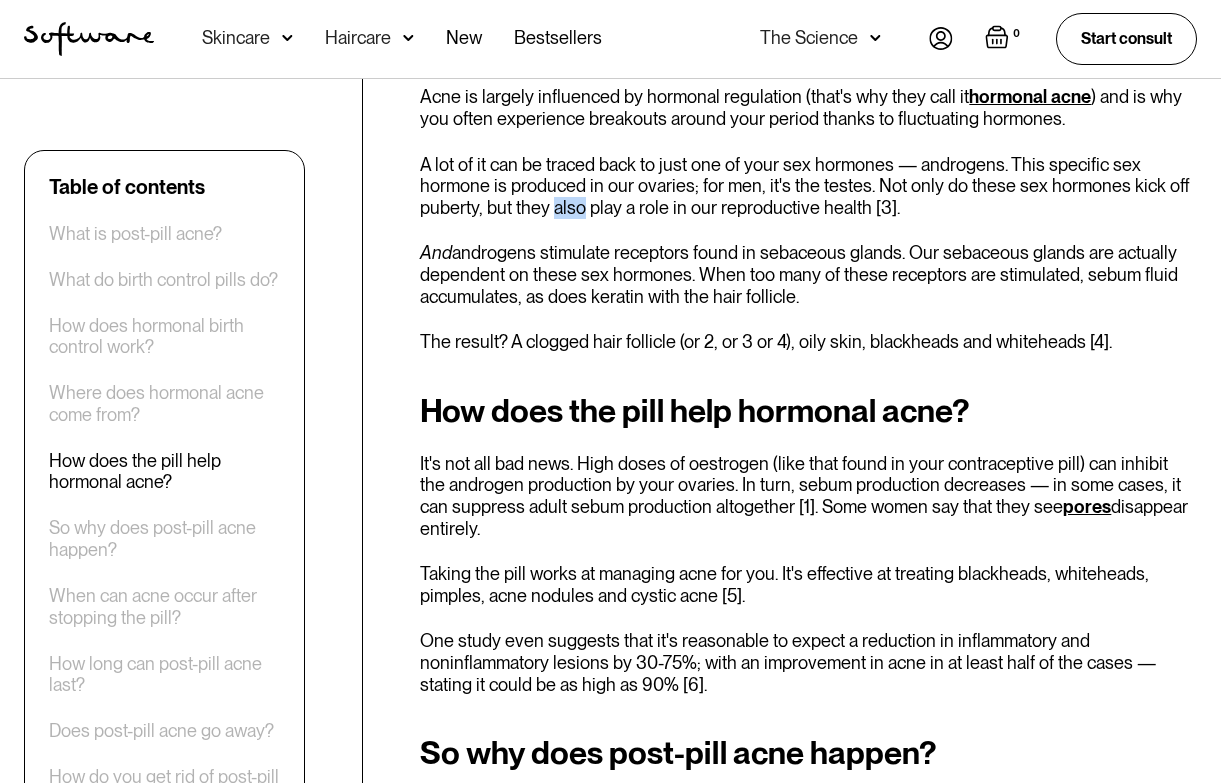 click on "A lot of it can be traced back to just one of your sex hormones — androgens. This specific sex hormone is produced in our ovaries; for men, it's the testes. Not only do these sex hormones kick off puberty, but they also play a role in our reproductive health [3]." at bounding box center (808, 186) 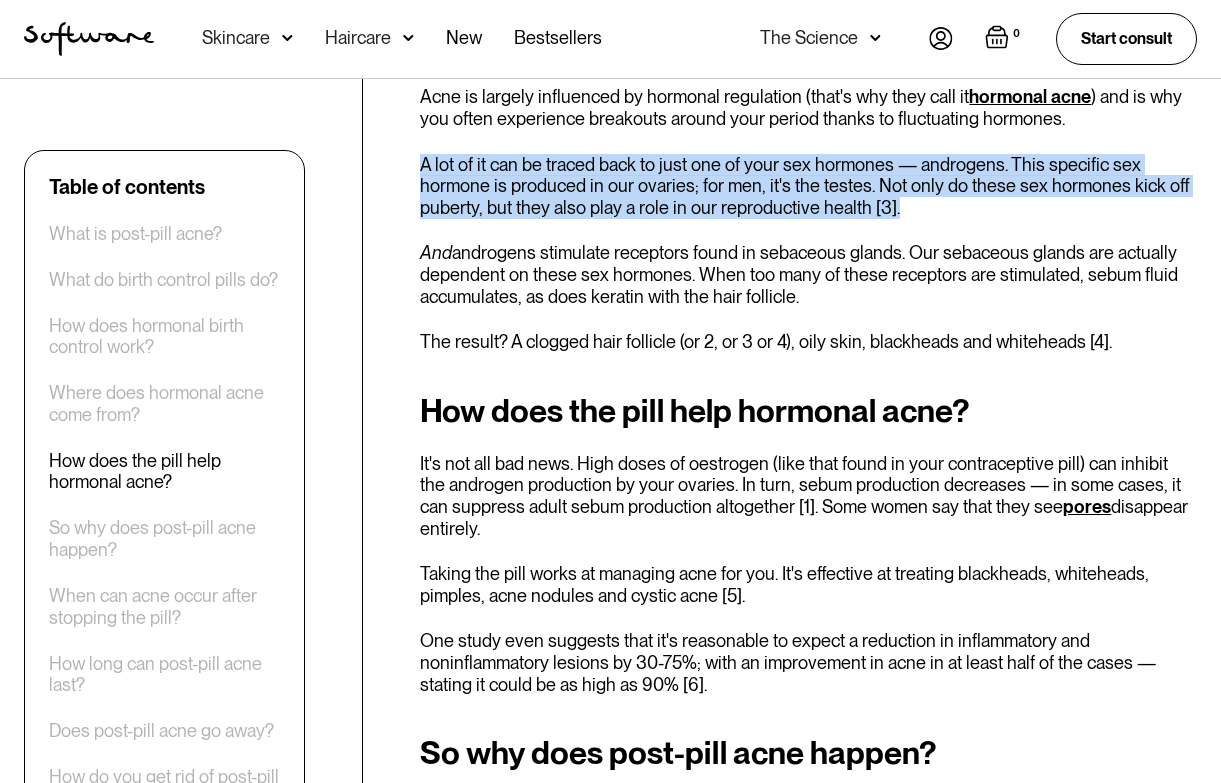 click on "A lot of it can be traced back to just one of your sex hormones — androgens. This specific sex hormone is produced in our ovaries; for men, it's the testes. Not only do these sex hormones kick off puberty, but they also play a role in our reproductive health [3]." at bounding box center [808, 186] 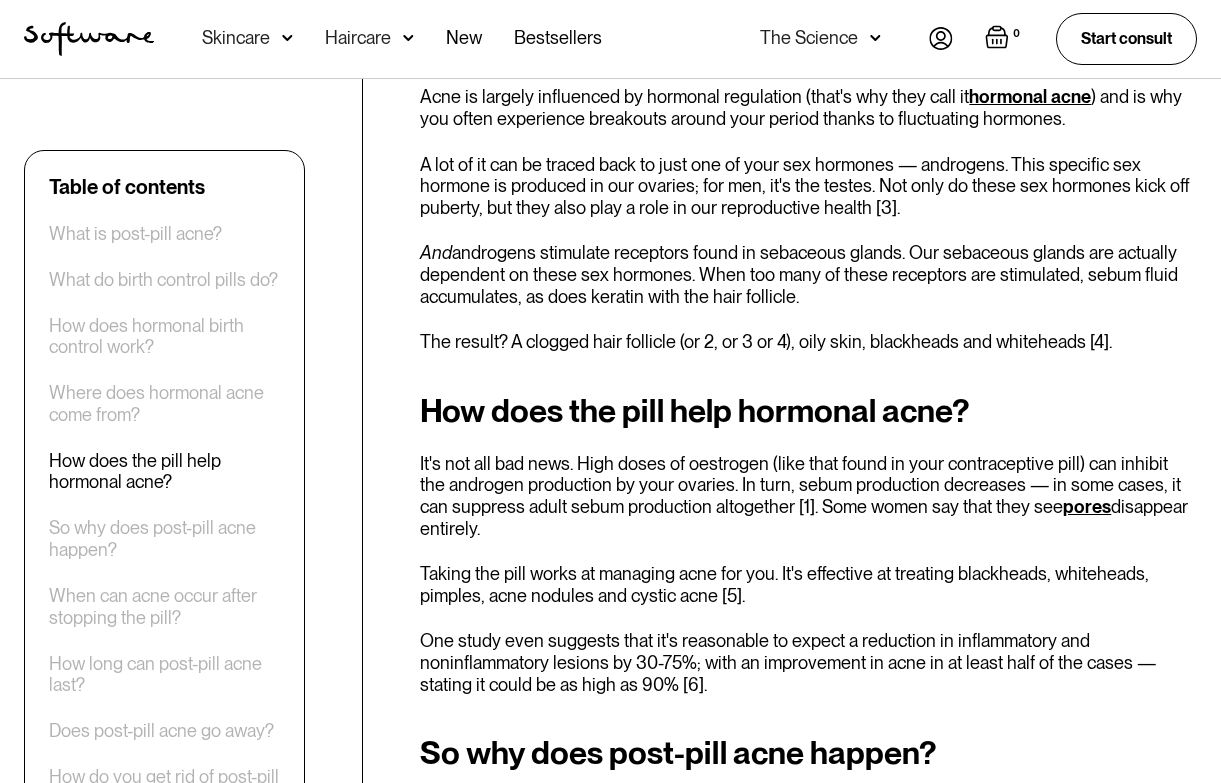 click on "A lot of it can be traced back to just one of your sex hormones — androgens. This specific sex hormone is produced in our ovaries; for men, it's the testes. Not only do these sex hormones kick off puberty, but they also play a role in our reproductive health [3]." at bounding box center (808, 186) 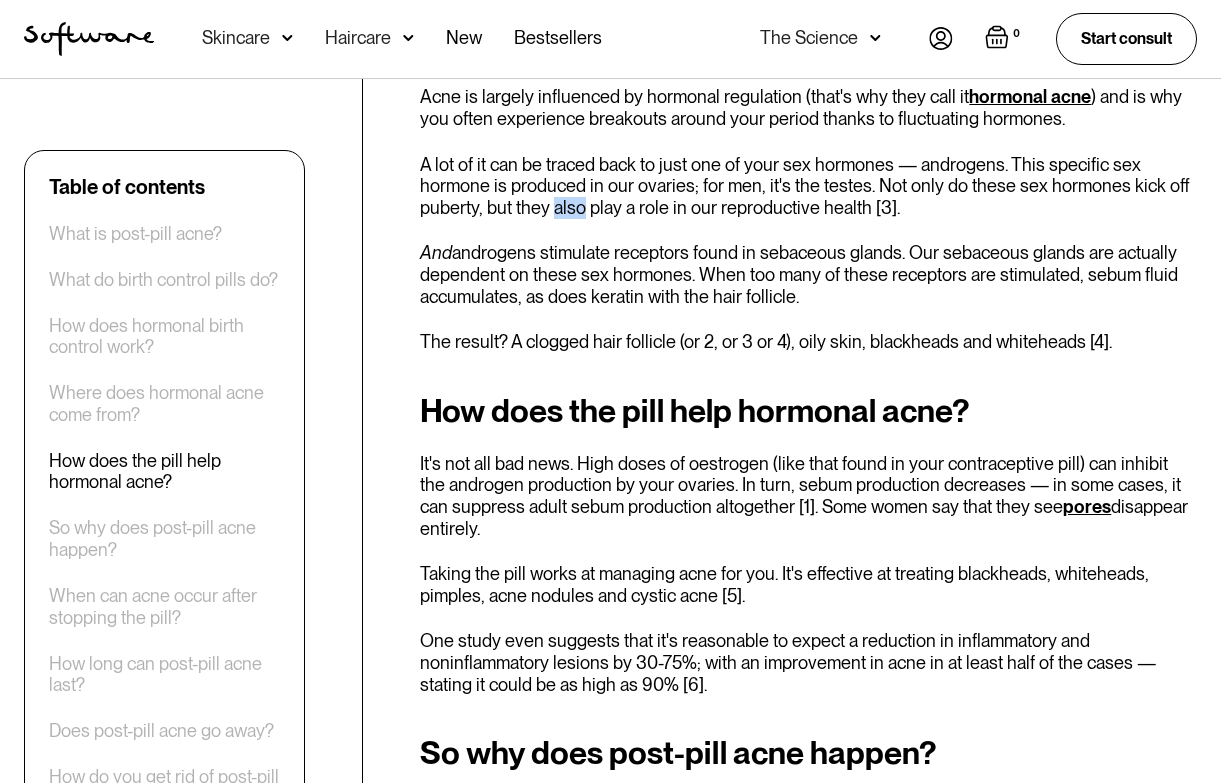 click on "A lot of it can be traced back to just one of your sex hormones — androgens. This specific sex hormone is produced in our ovaries; for men, it's the testes. Not only do these sex hormones kick off puberty, but they also play a role in our reproductive health [3]." at bounding box center (808, 186) 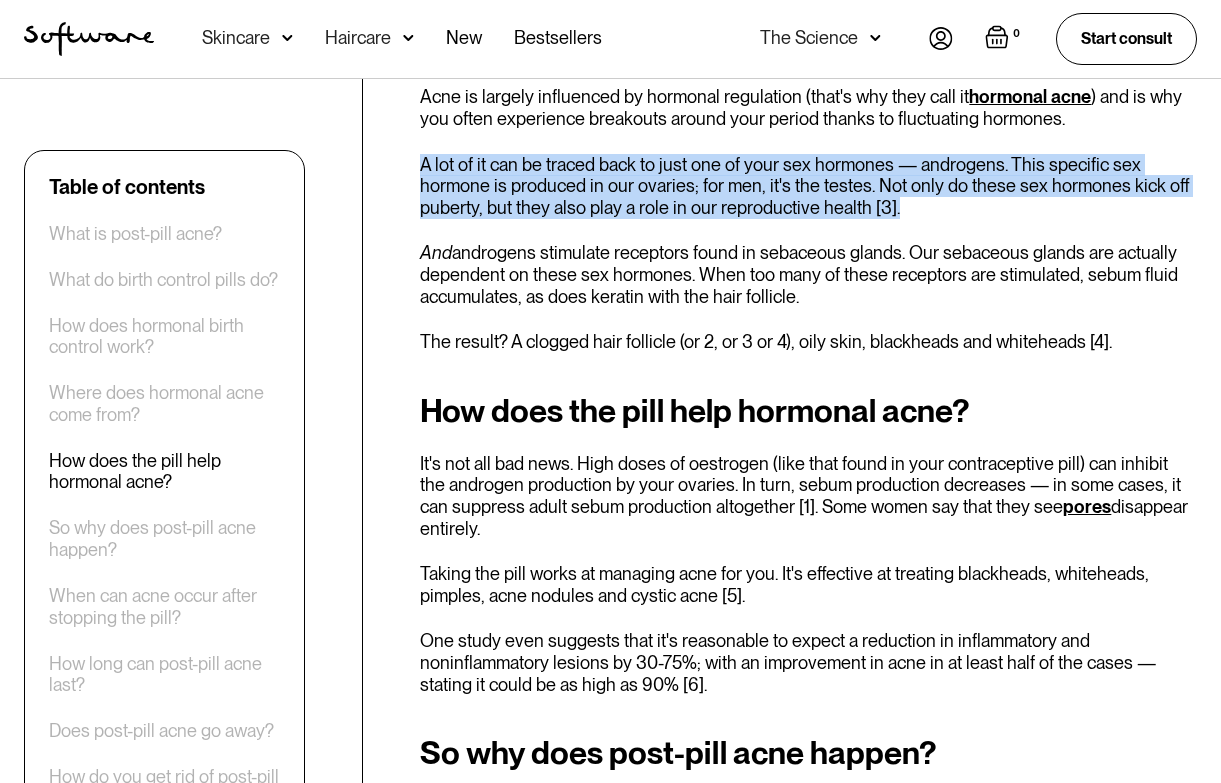 click on "And  androgens stimulate receptors found in sebaceous glands. Our sebaceous glands are actually dependent on these sex hormones. When too many of these receptors are stimulated, sebum fluid accumulates, as does keratin with the hair follicle." at bounding box center (808, 274) 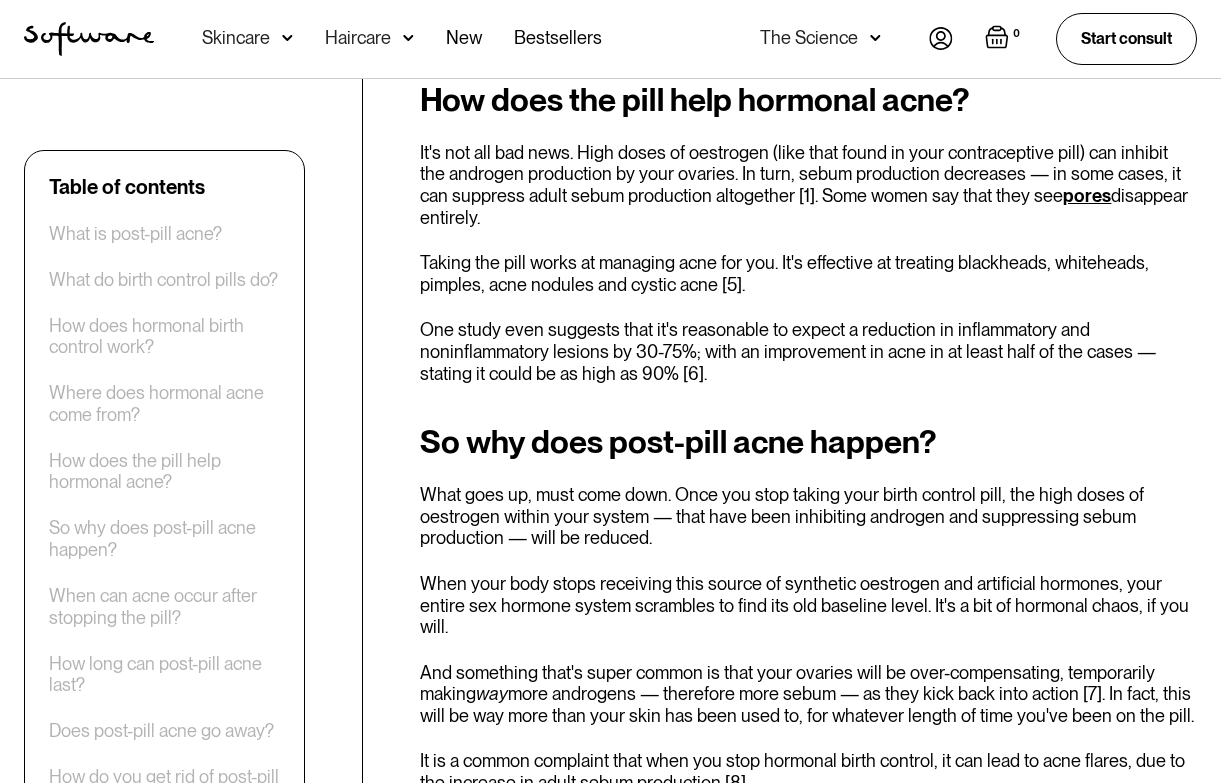scroll, scrollTop: 2407, scrollLeft: 0, axis: vertical 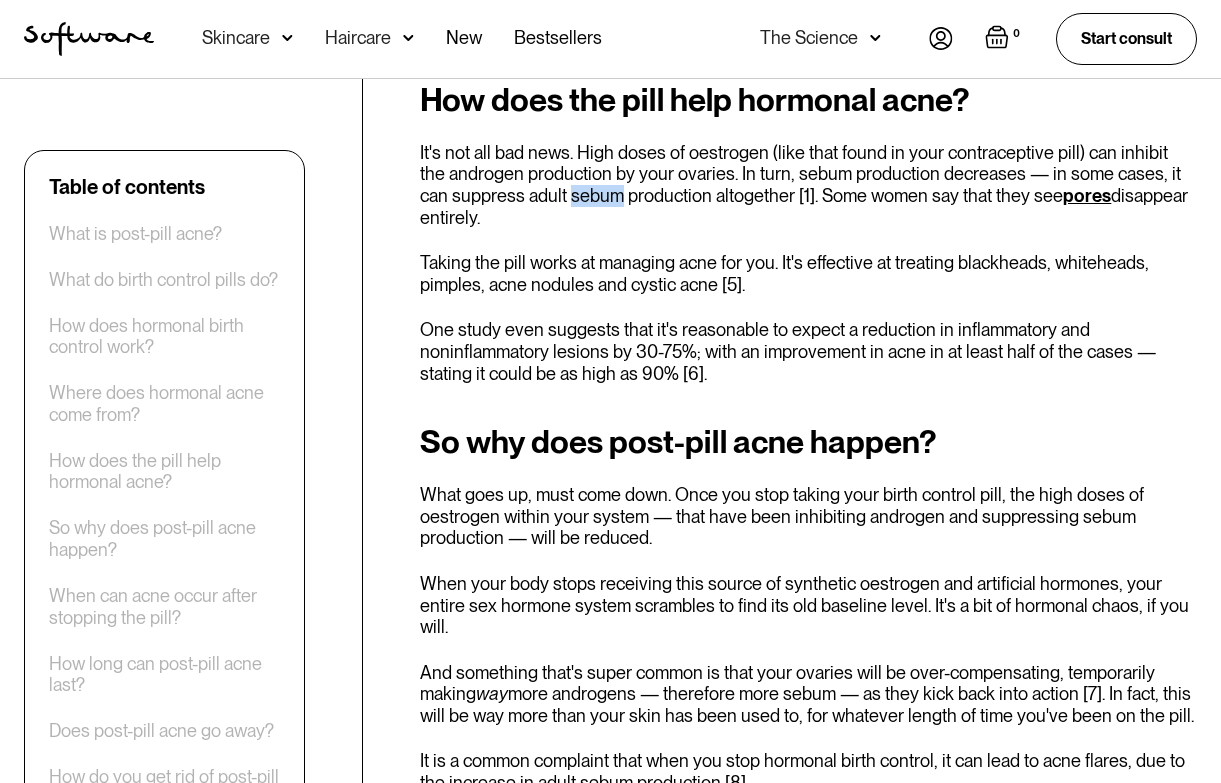 click on "It's not all bad news. High doses of oestrogen (like that found in your contraceptive pill) can inhibit the androgen production by your ovaries. In turn, sebum production decreases — in some cases, it can suppress adult sebum production altogether [1]. Some women say that they see  pores  disappear entirely." at bounding box center (808, 185) 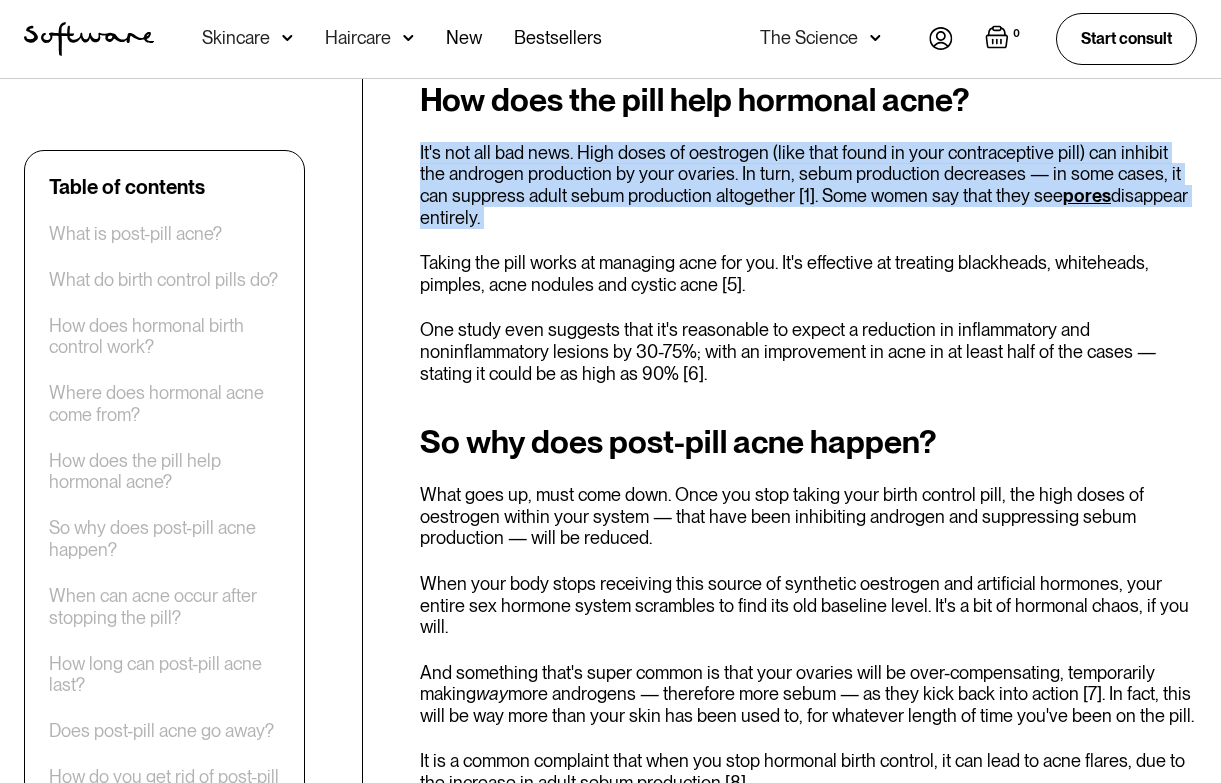 click on "It's not all bad news. High doses of oestrogen (like that found in your contraceptive pill) can inhibit the androgen production by your ovaries. In turn, sebum production decreases — in some cases, it can suppress adult sebum production altogether [1]. Some women say that they see  pores  disappear entirely." at bounding box center (808, 185) 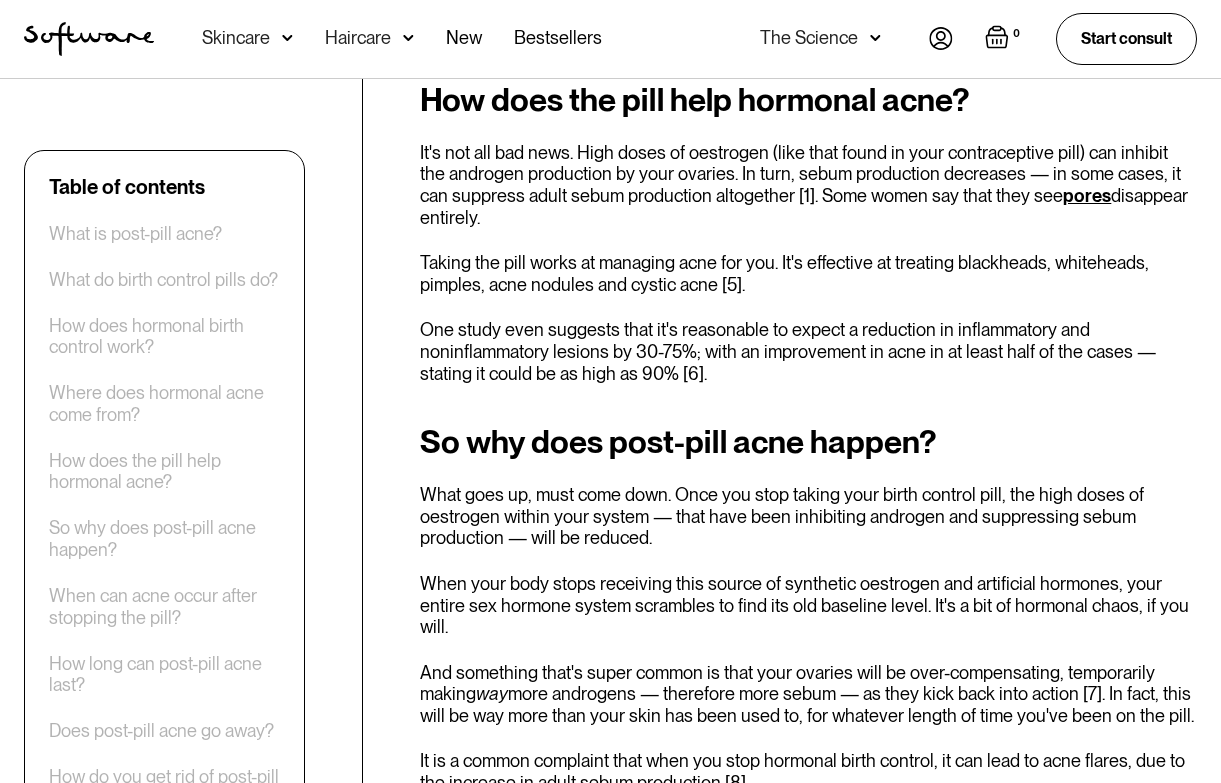 click on "It's not all bad news. High doses of oestrogen (like that found in your contraceptive pill) can inhibit the androgen production by your ovaries. In turn, sebum production decreases — in some cases, it can suppress adult sebum production altogether [1]. Some women say that they see  pores  disappear entirely." at bounding box center [808, 185] 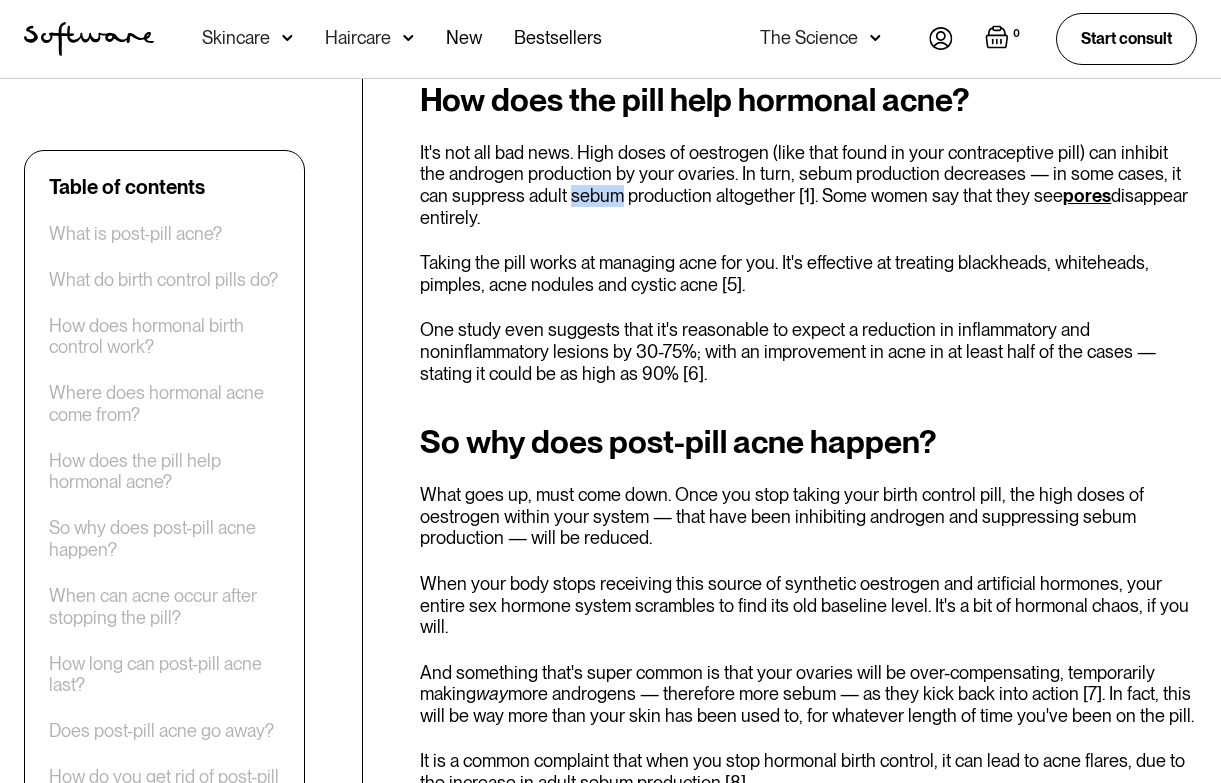 click on "It's not all bad news. High doses of oestrogen (like that found in your contraceptive pill) can inhibit the androgen production by your ovaries. In turn, sebum production decreases — in some cases, it can suppress adult sebum production altogether [1]. Some women say that they see  pores  disappear entirely." at bounding box center (808, 185) 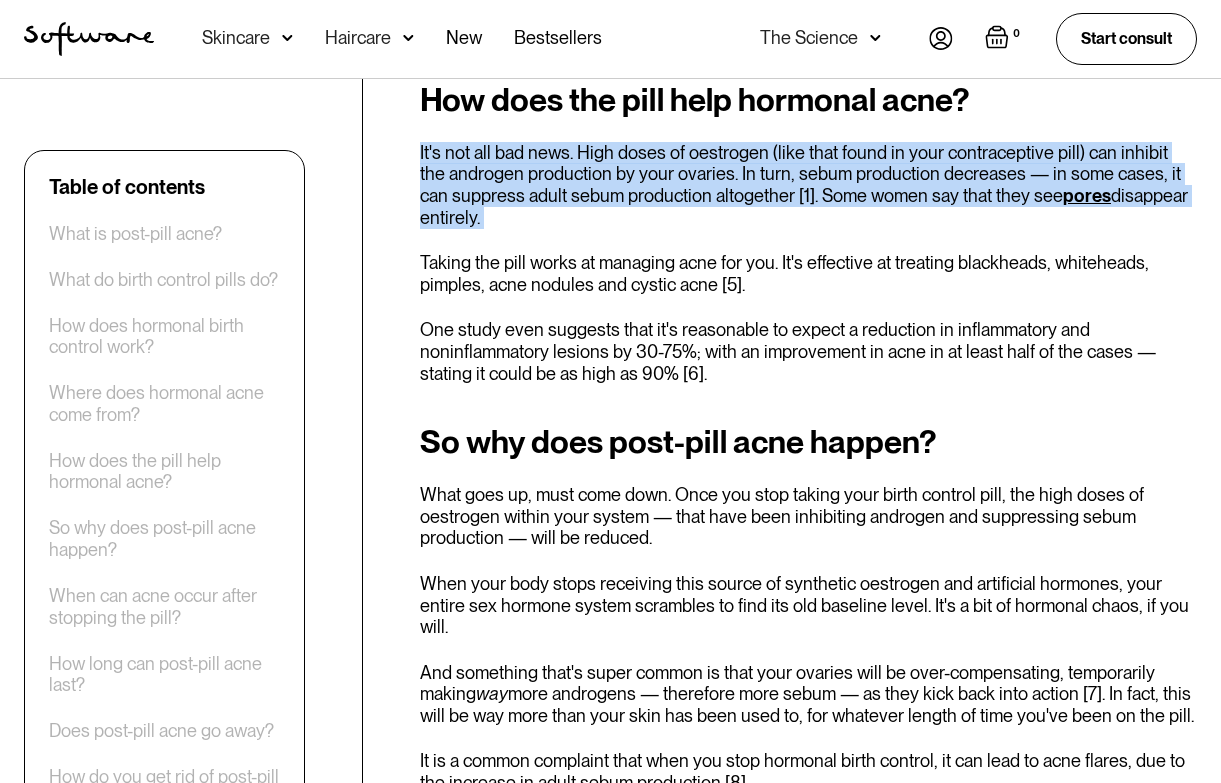 click on "It's not all bad news. High doses of oestrogen (like that found in your contraceptive pill) can inhibit the androgen production by your ovaries. In turn, sebum production decreases — in some cases, it can suppress adult sebum production altogether [1]. Some women say that they see  pores  disappear entirely." at bounding box center [808, 185] 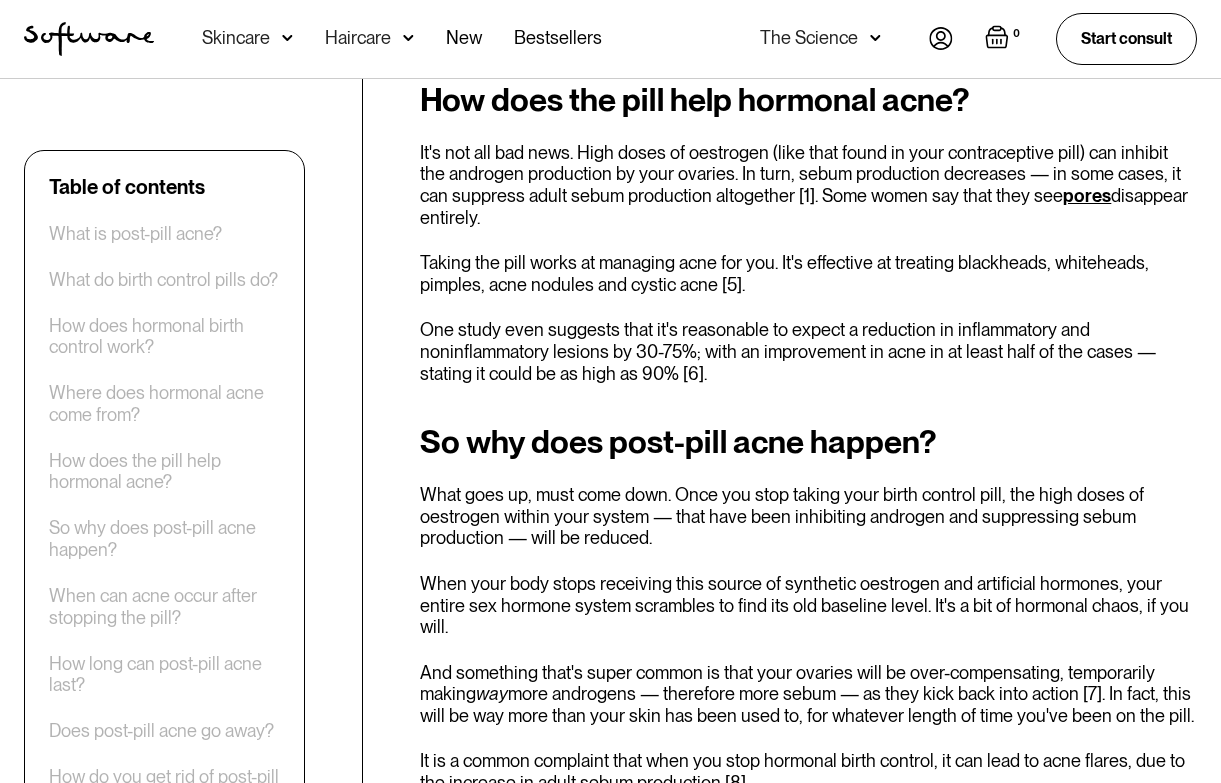 click on "It's not all bad news. High doses of oestrogen (like that found in your contraceptive pill) can inhibit the androgen production by your ovaries. In turn, sebum production decreases — in some cases, it can suppress adult sebum production altogether [1]. Some women say that they see  pores  disappear entirely." at bounding box center (808, 185) 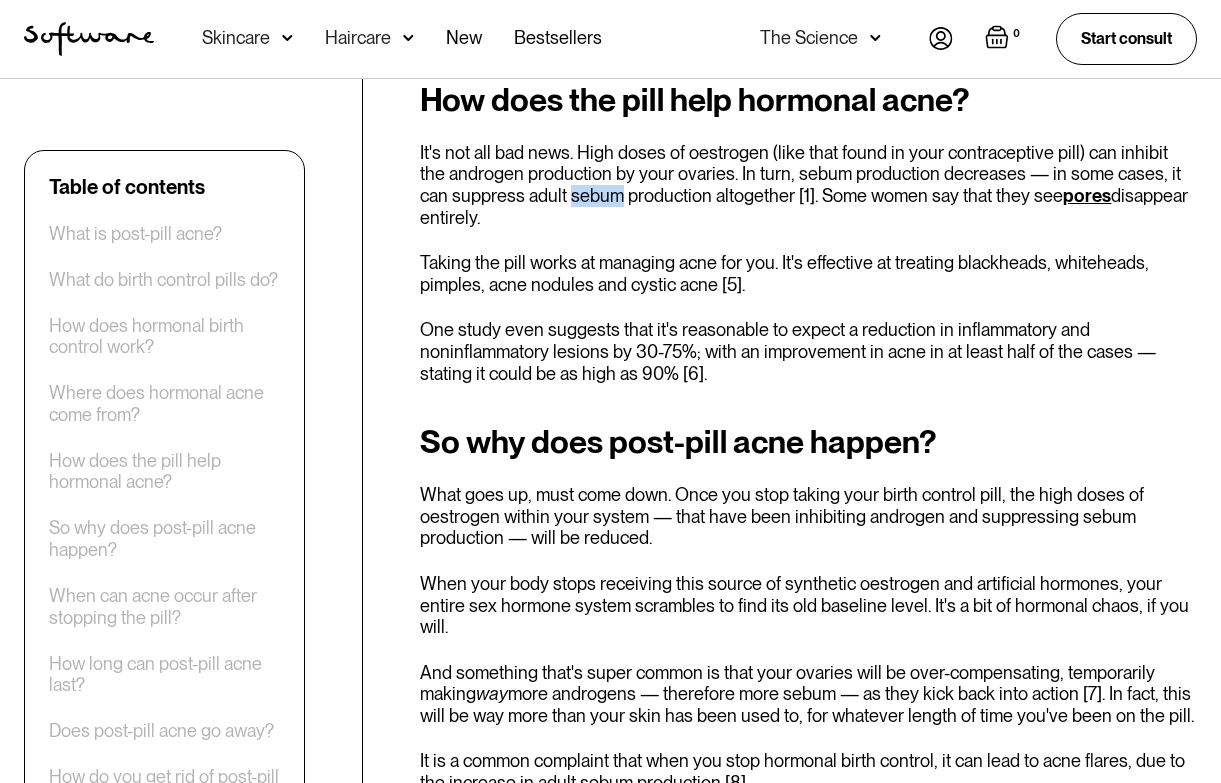 click on "It's not all bad news. High doses of oestrogen (like that found in your contraceptive pill) can inhibit the androgen production by your ovaries. In turn, sebum production decreases — in some cases, it can suppress adult sebum production altogether [1]. Some women say that they see  pores  disappear entirely." at bounding box center [808, 185] 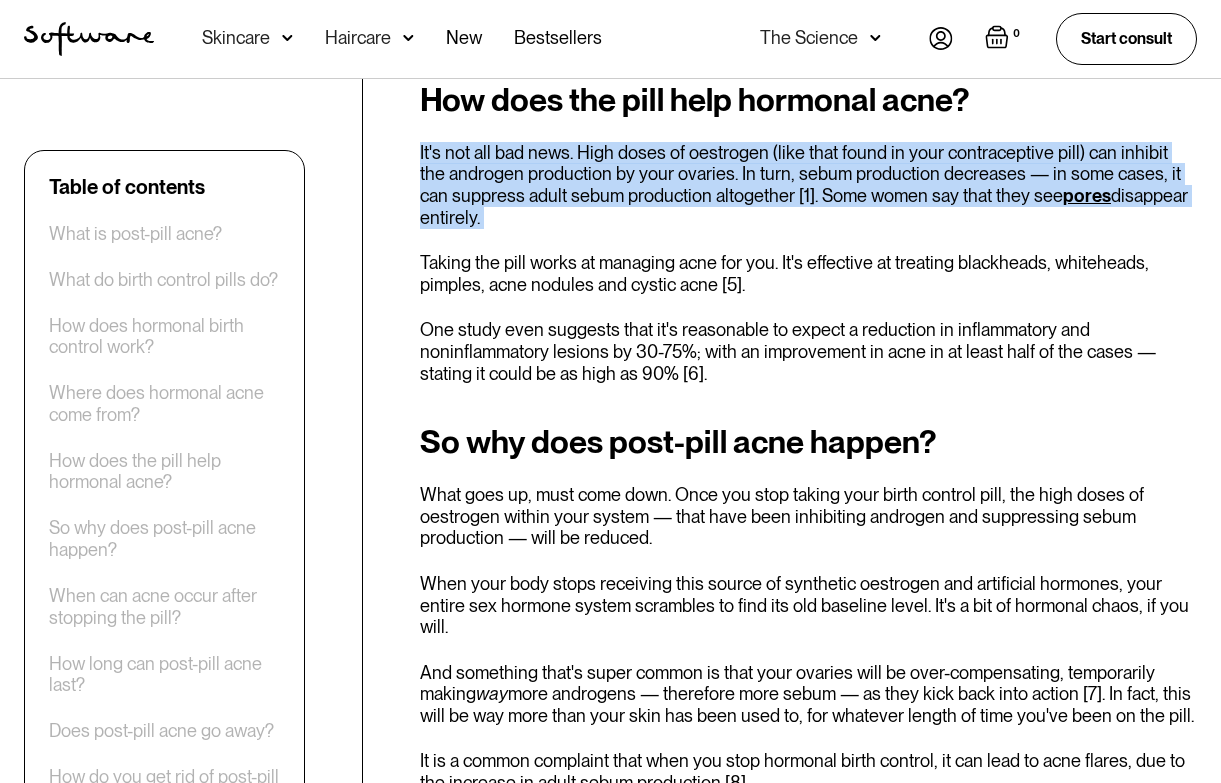 click on "It's not all bad news. High doses of oestrogen (like that found in your contraceptive pill) can inhibit the androgen production by your ovaries. In turn, sebum production decreases — in some cases, it can suppress adult sebum production altogether [1]. Some women say that they see  pores  disappear entirely." at bounding box center (808, 185) 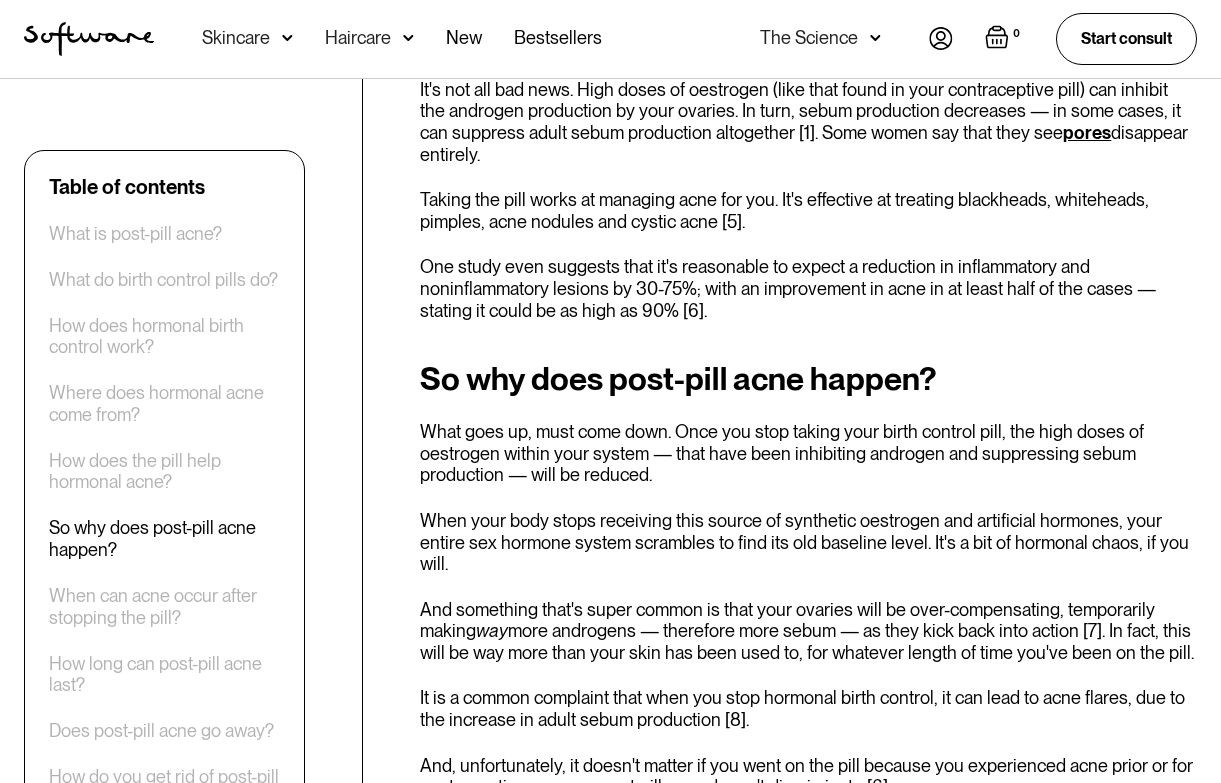 scroll, scrollTop: 2470, scrollLeft: 0, axis: vertical 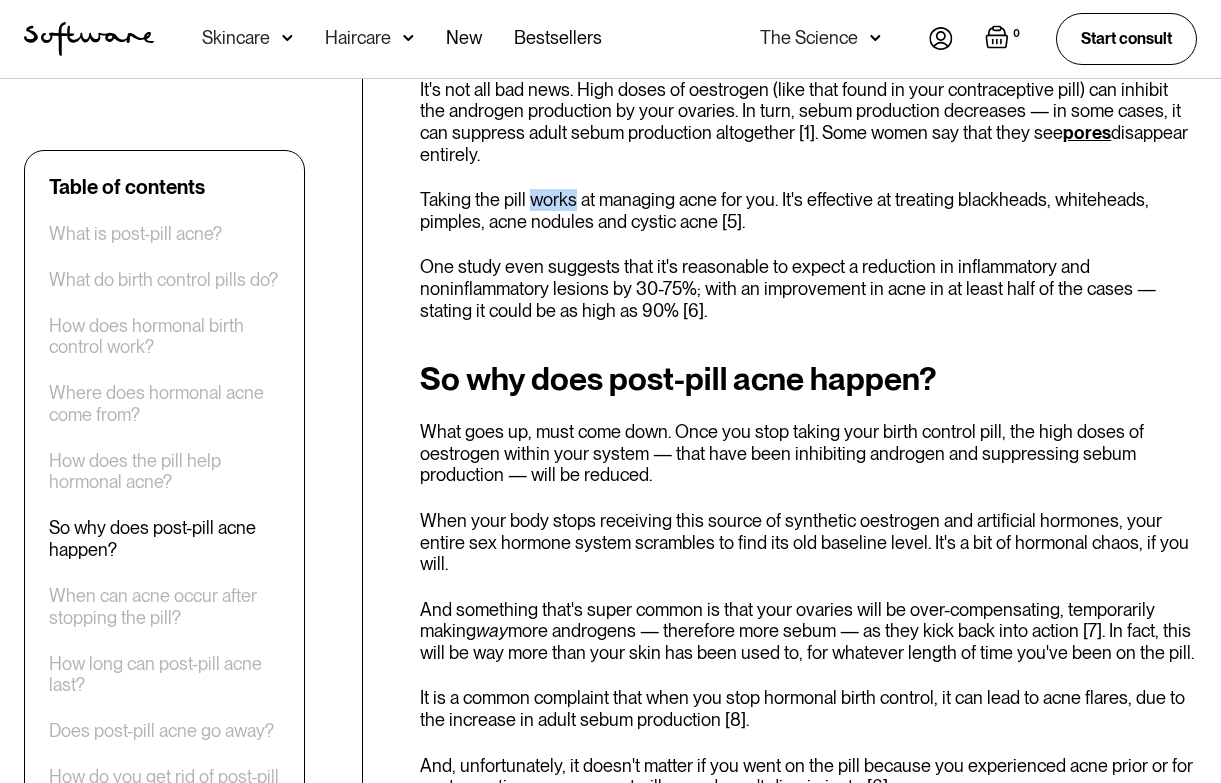 click on "Taking the pill works at managing acne for you. It's effective at treating blackheads, whiteheads, pimples, acne nodules and cystic acne [5]." at bounding box center [808, 210] 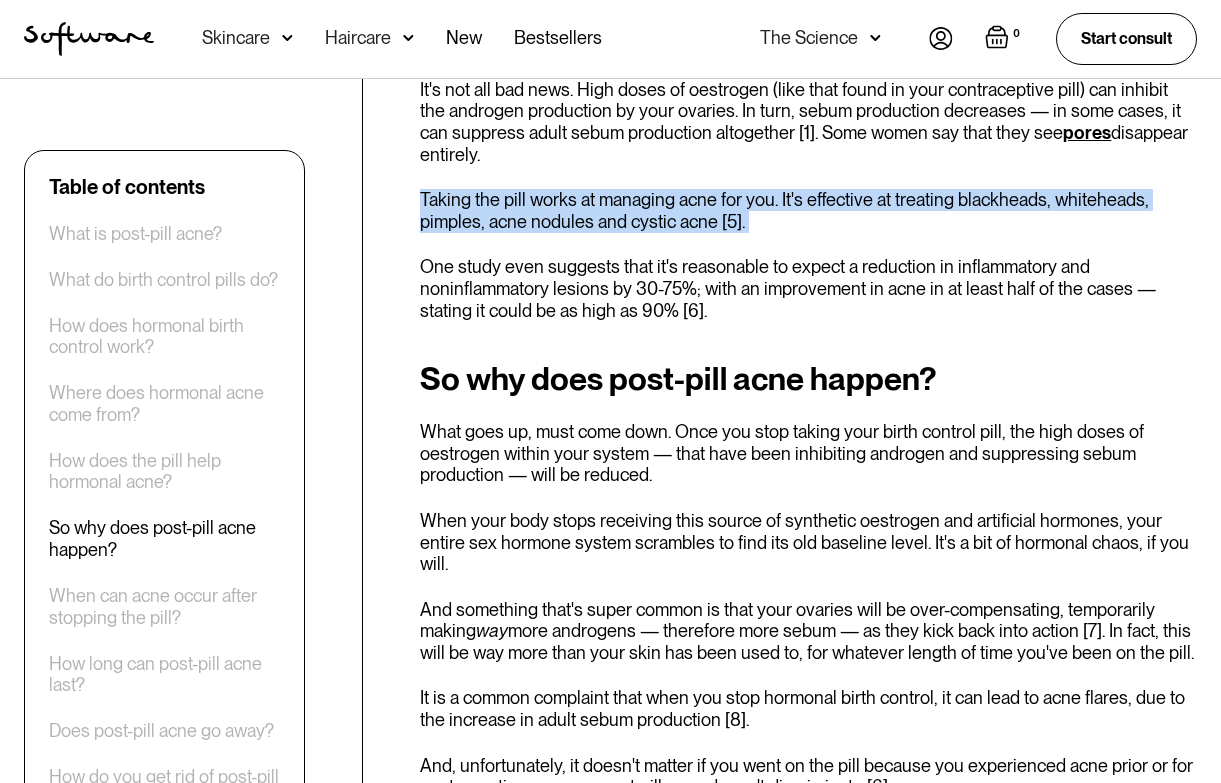 click on "Taking the pill works at managing acne for you. It's effective at treating blackheads, whiteheads, pimples, acne nodules and cystic acne [5]." at bounding box center [808, 210] 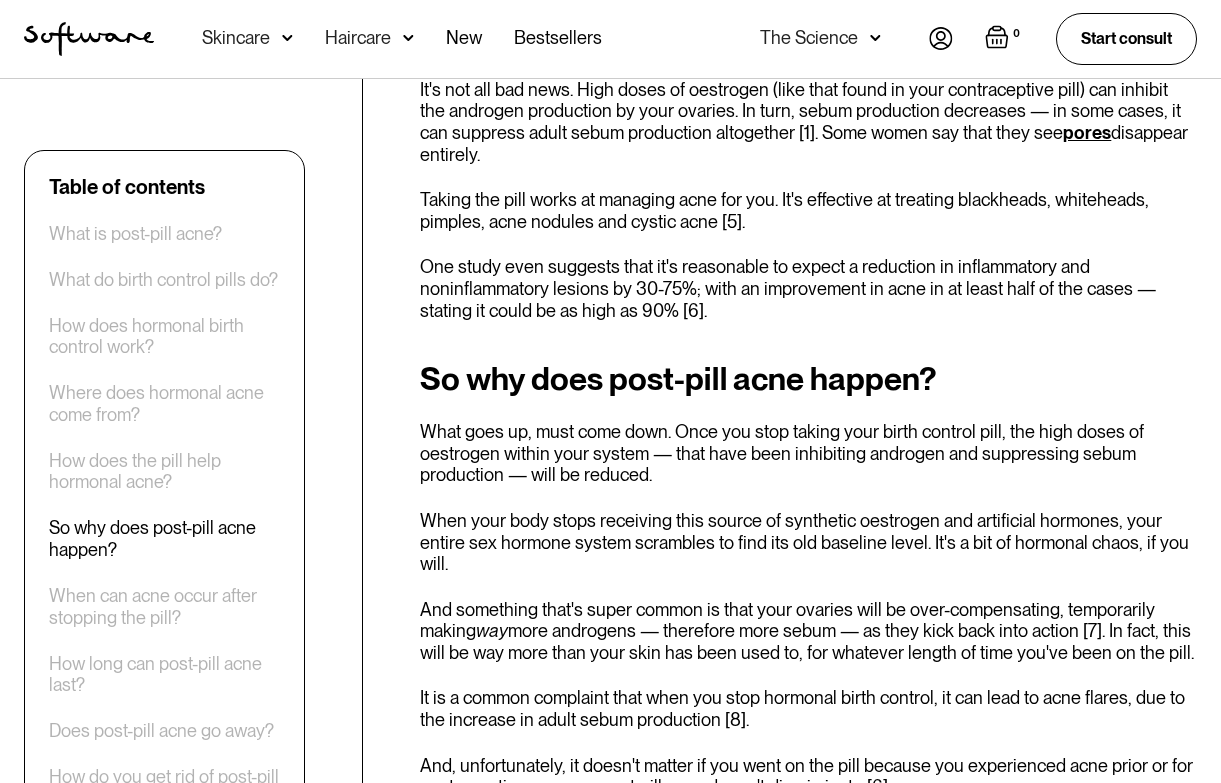 click on "One study even suggests that it's reasonable to expect a reduction in inflammatory and noninflammatory lesions by 30-75%; with an improvement in acne in at least half of the cases — stating it could be as high as 90% [6]." at bounding box center (808, 288) 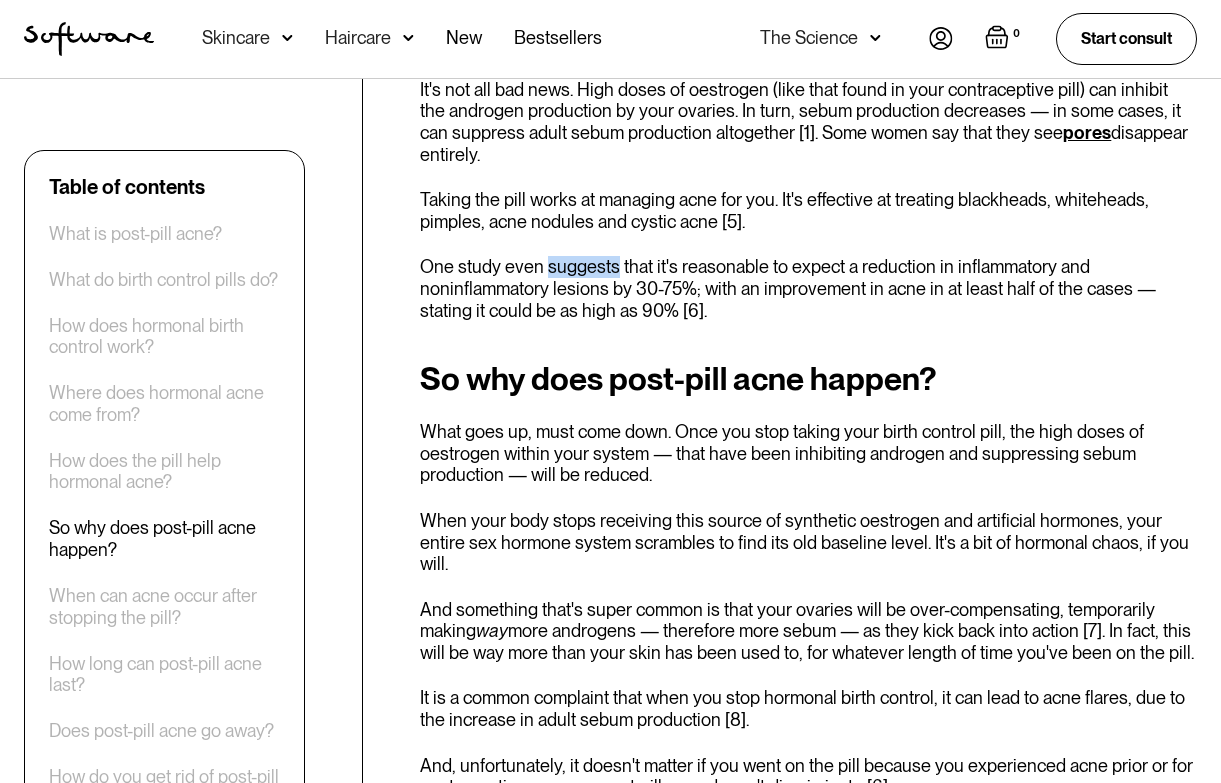 click on "One study even suggests that it's reasonable to expect a reduction in inflammatory and noninflammatory lesions by 30-75%; with an improvement in acne in at least half of the cases — stating it could be as high as 90% [6]." at bounding box center (808, 288) 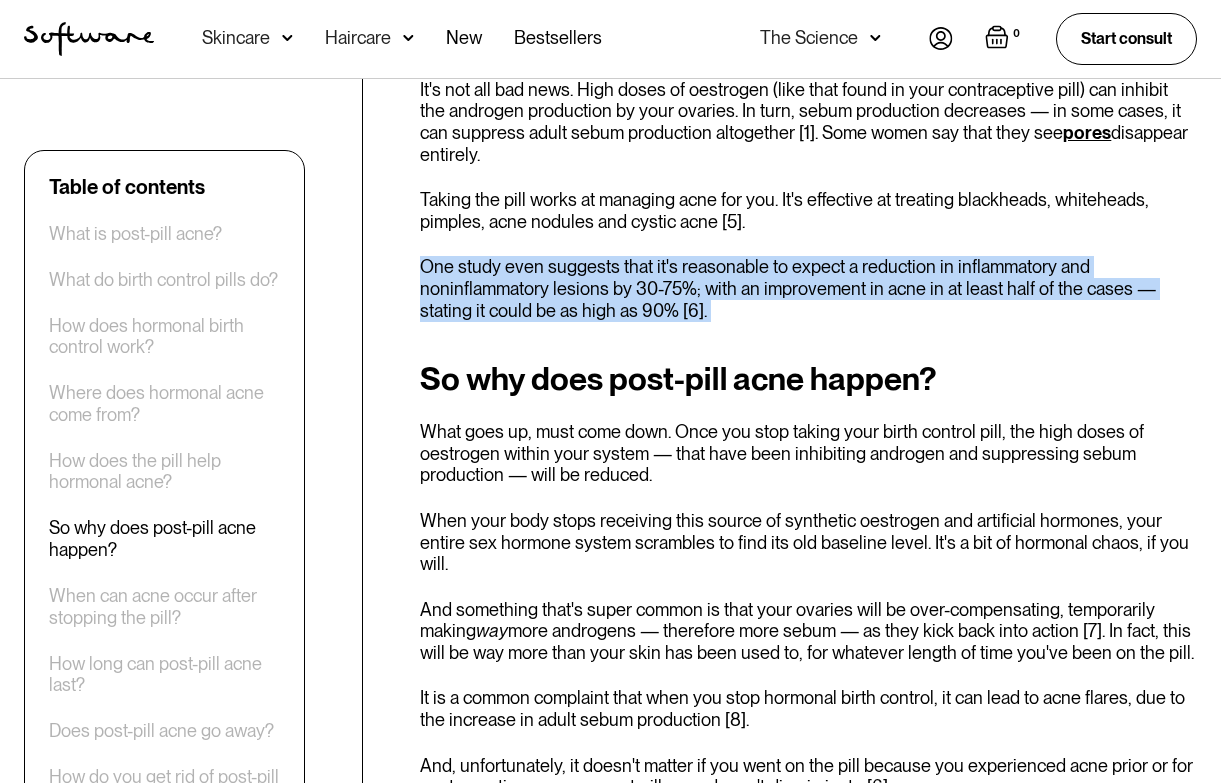 click on "One study even suggests that it's reasonable to expect a reduction in inflammatory and noninflammatory lesions by 30-75%; with an improvement in acne in at least half of the cases — stating it could be as high as 90% [6]." at bounding box center (808, 288) 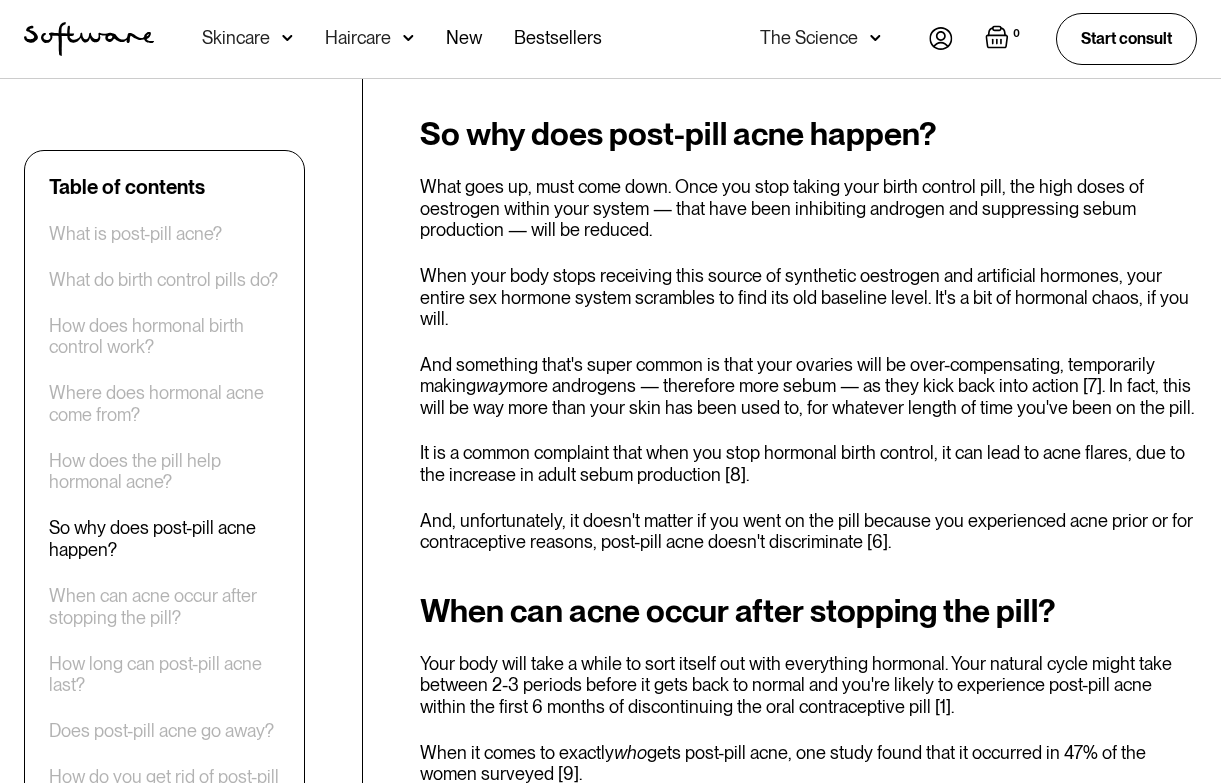scroll, scrollTop: 2719, scrollLeft: 0, axis: vertical 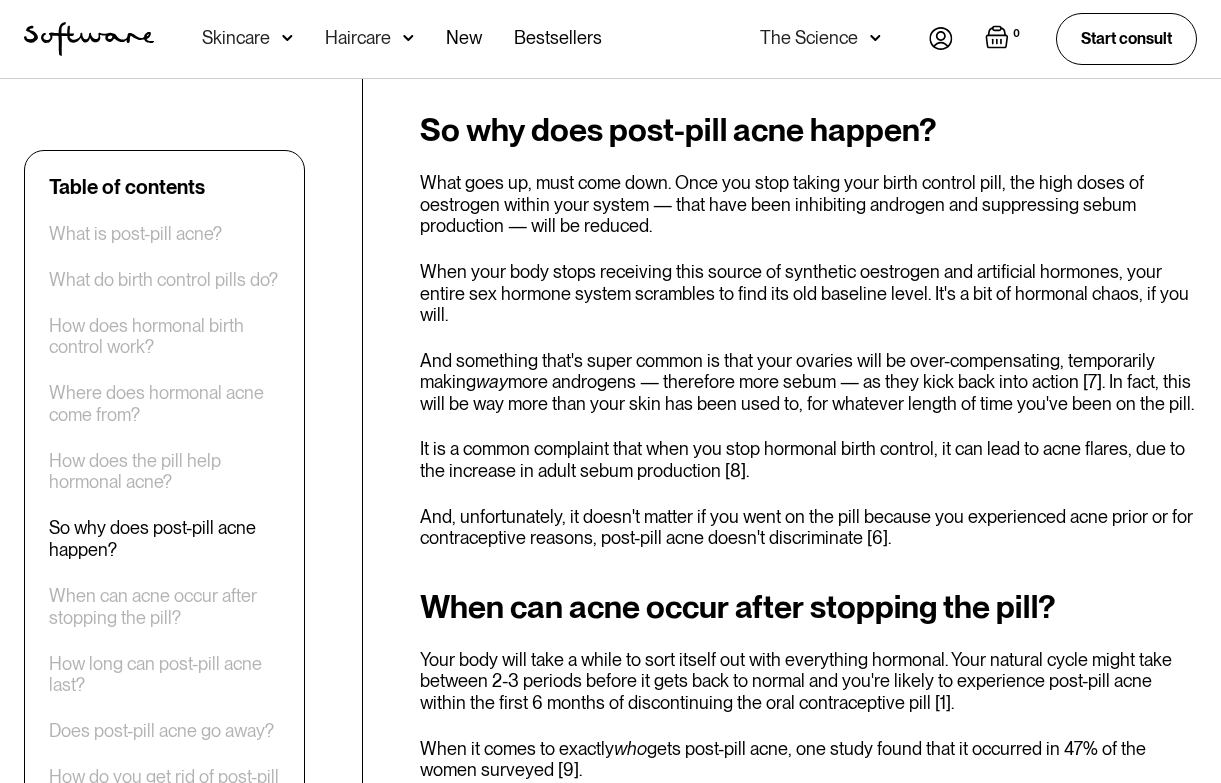 click on "What goes up, must come down. Once you stop taking your birth control pill, the high doses of oestrogen within your system — that have been inhibiting androgen and suppressing sebum production — will be reduced." at bounding box center (808, 204) 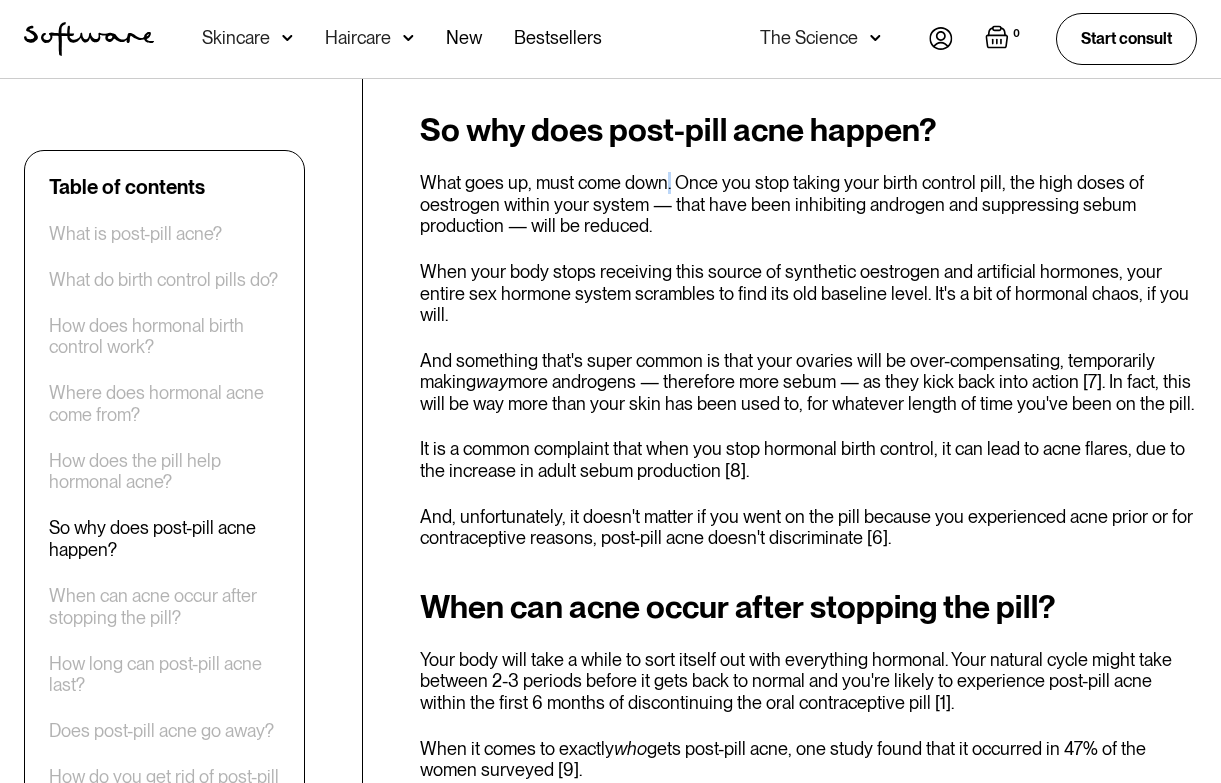 click on "What goes up, must come down. Once you stop taking your birth control pill, the high doses of oestrogen within your system — that have been inhibiting androgen and suppressing sebum production — will be reduced." at bounding box center (808, 204) 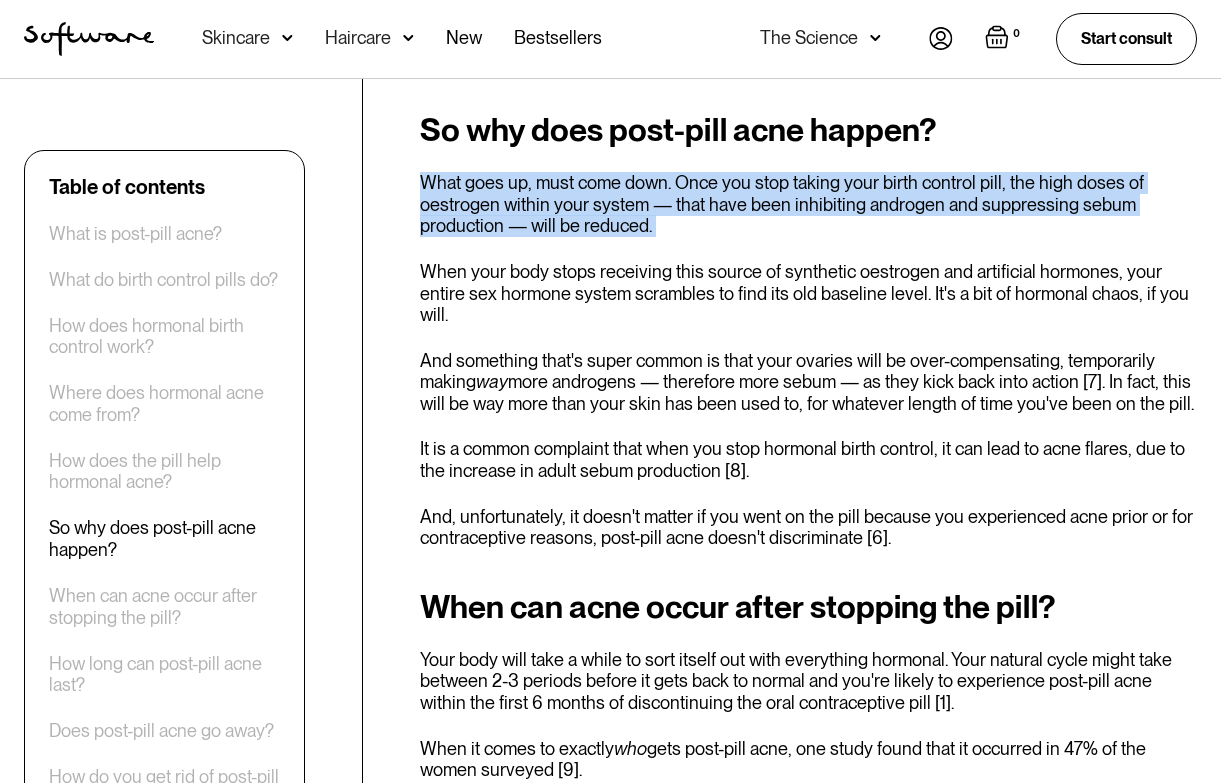 click on "What goes up, must come down. Once you stop taking your birth control pill, the high doses of oestrogen within your system — that have been inhibiting androgen and suppressing sebum production — will be reduced." at bounding box center [808, 204] 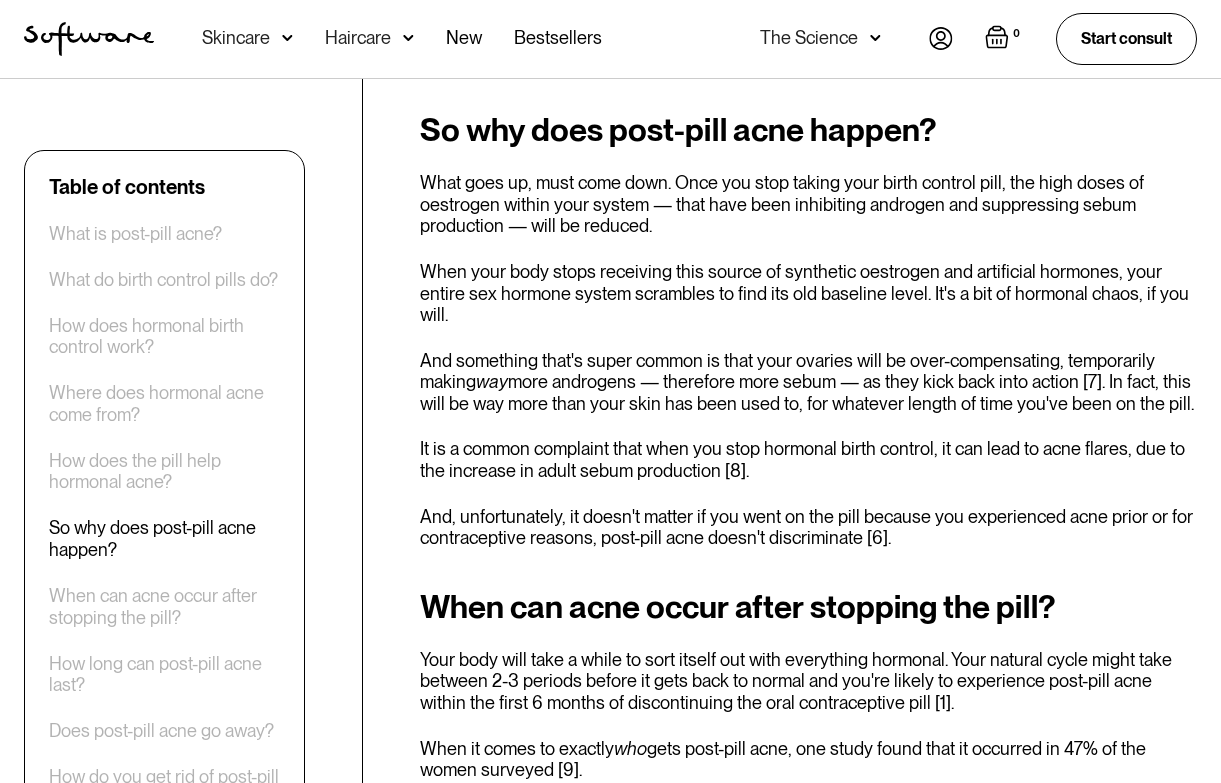 click on "What goes up, must come down. Once you stop taking your birth control pill, the high doses of oestrogen within your system — that have been inhibiting androgen and suppressing sebum production — will be reduced." at bounding box center (808, 204) 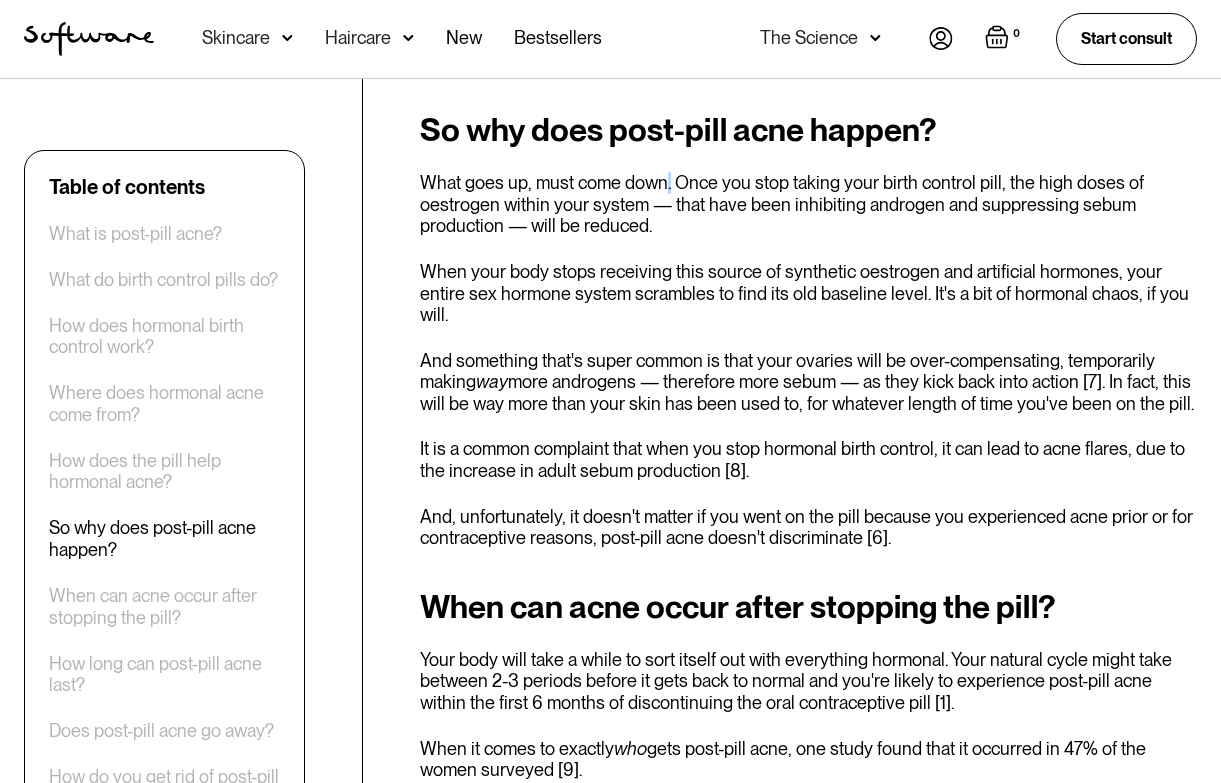click on "What goes up, must come down. Once you stop taking your birth control pill, the high doses of oestrogen within your system — that have been inhibiting androgen and suppressing sebum production — will be reduced." at bounding box center [808, 204] 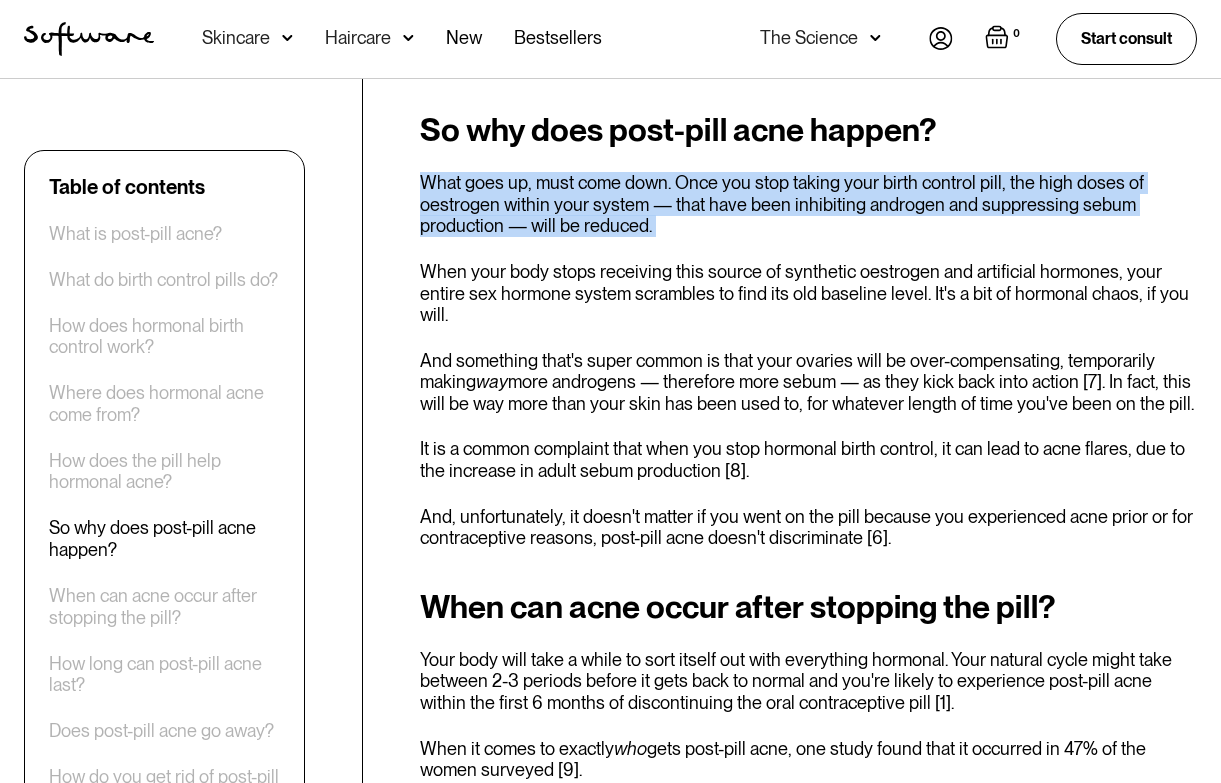 click on "What goes up, must come down. Once you stop taking your birth control pill, the high doses of oestrogen within your system — that have been inhibiting androgen and suppressing sebum production — will be reduced." at bounding box center [808, 204] 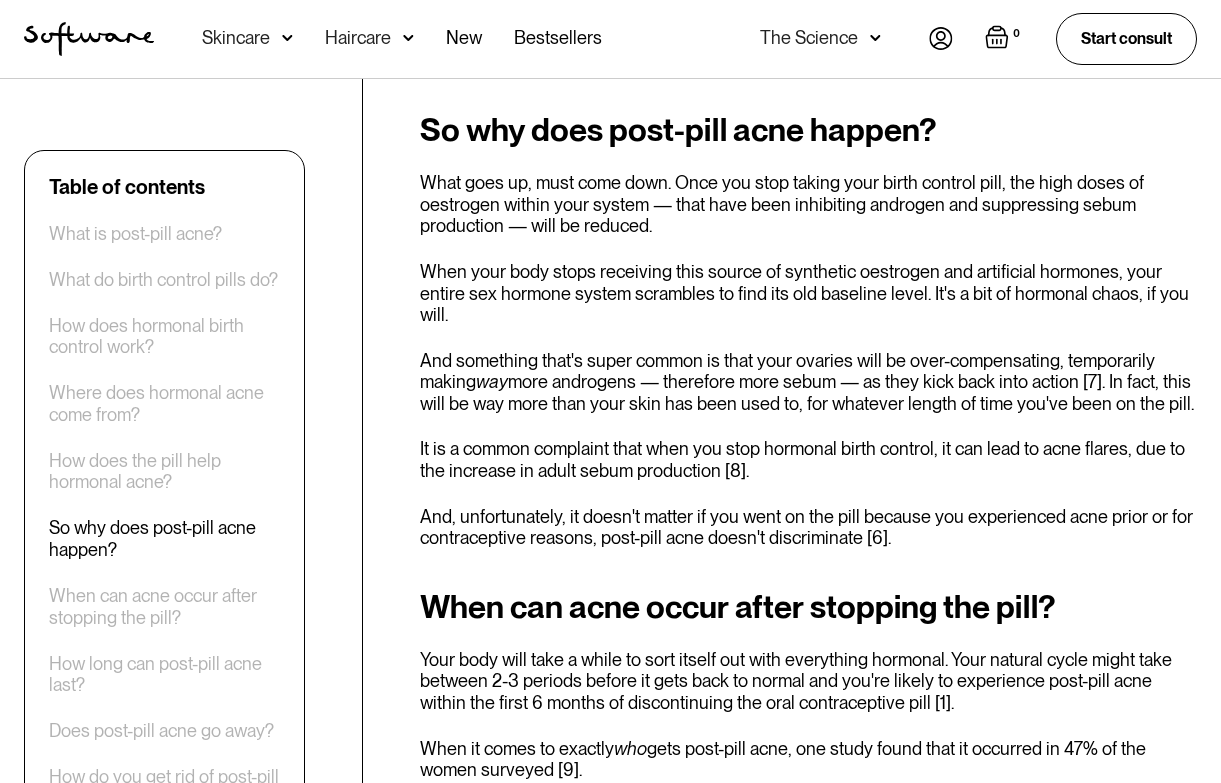 click on "What goes up, must come down. Once you stop taking your birth control pill, the high doses of oestrogen within your system — that have been inhibiting androgen and suppressing sebum production — will be reduced." at bounding box center (808, 204) 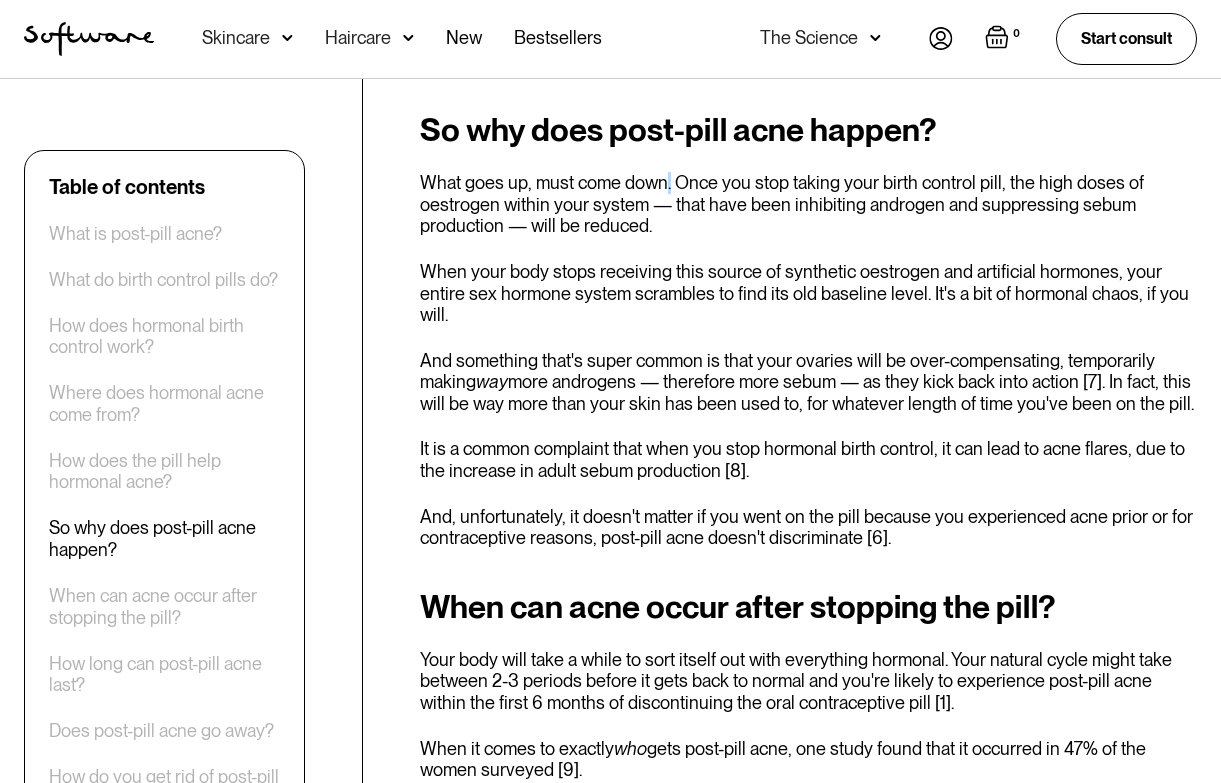 click on "What goes up, must come down. Once you stop taking your birth control pill, the high doses of oestrogen within your system — that have been inhibiting androgen and suppressing sebum production — will be reduced." at bounding box center (808, 204) 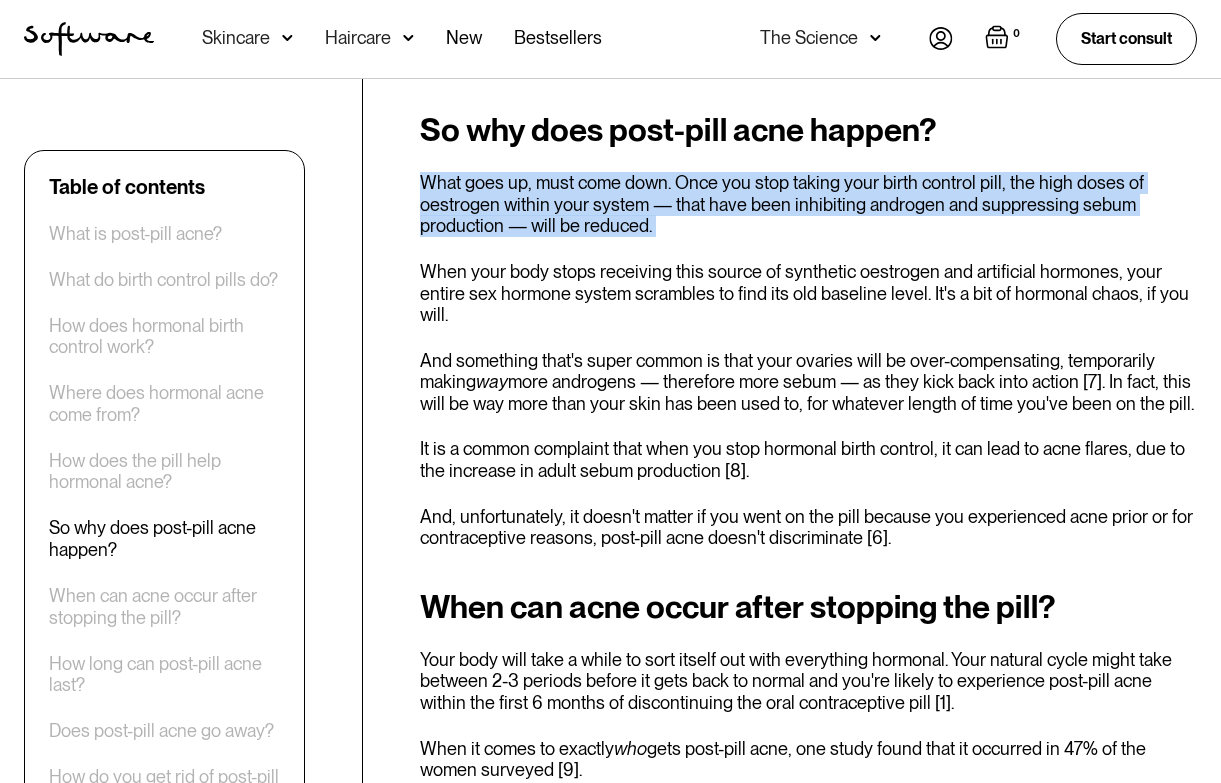 click on "So why does post-pill acne happen? What goes up, must come down. Once you stop taking your birth control pill, the high doses of oestrogen within your system — that have been inhibiting androgen and suppressing sebum production — will be reduced. When your body stops receiving this source of synthetic oestrogen and artificial hormones, your entire sex hormone system scrambles to find its old baseline level. It's a bit of hormonal chaos, if you will. And something that's super common is that your ovaries will be over-compensating, temporarily making  way  more androgens — therefore more sebum — as they kick back into action [7]. In fact, this will be way more than your skin has been used to, for whatever length of time you've been on the pill. It is a common complaint that when you stop hormonal birth control, it can lead to acne flares, due to the increase in adult sebum production [8]." at bounding box center [808, 330] 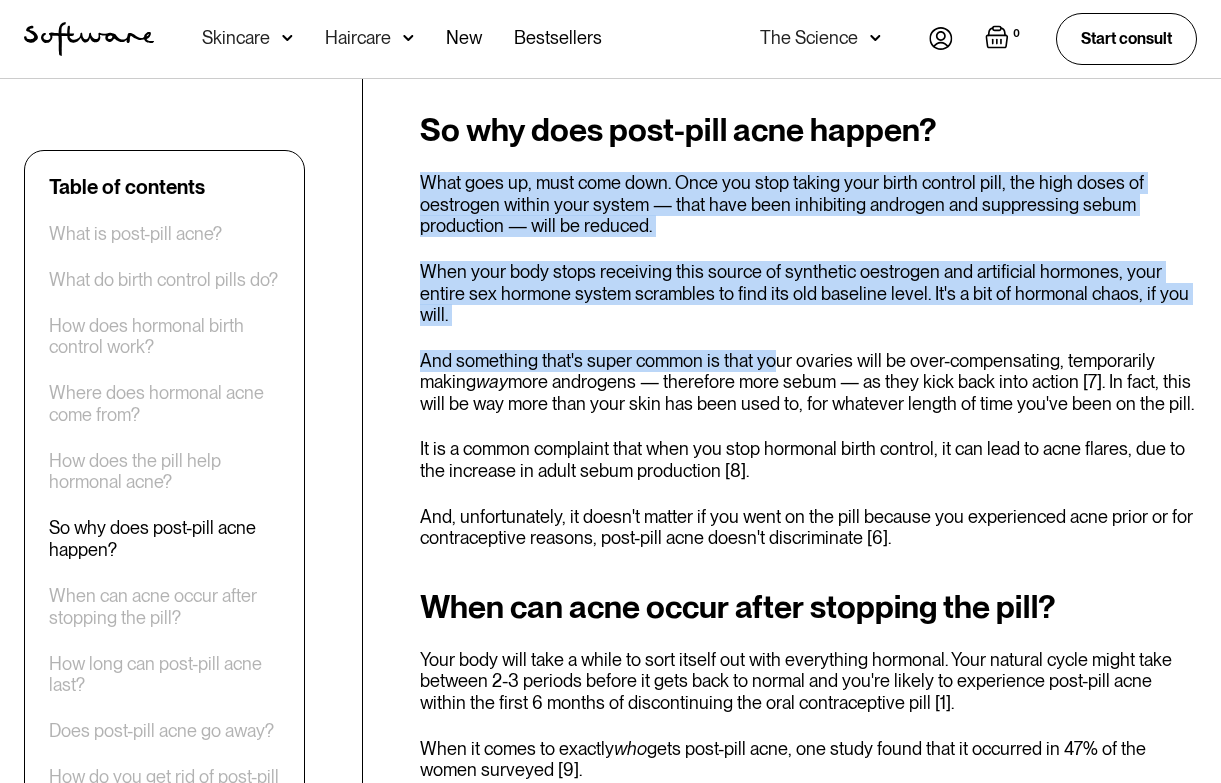 drag, startPoint x: 653, startPoint y: 135, endPoint x: 768, endPoint y: 298, distance: 199.48433 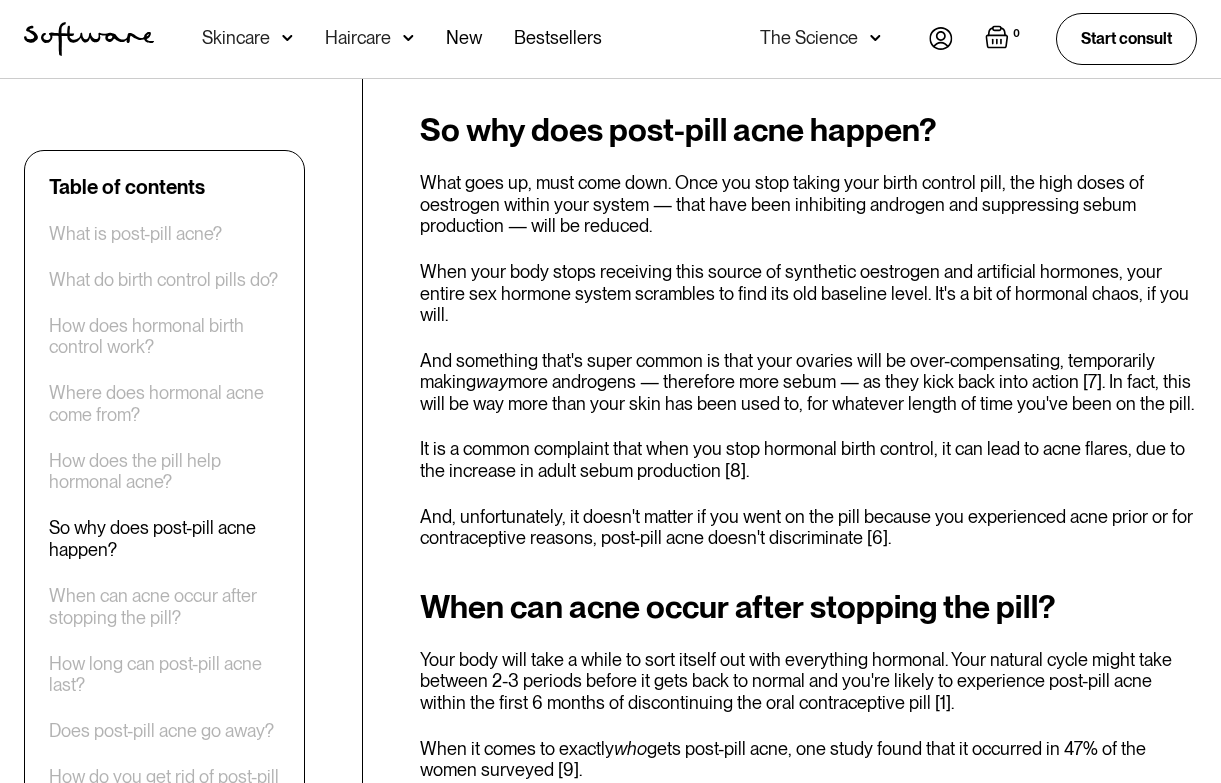 click on "And something that's super common is that your ovaries will be over-compensating, temporarily making  way  more androgens — therefore more sebum — as they kick back into action [7]. In fact, this will be way more than your skin has been used to, for whatever length of time you've been on the pill." at bounding box center [808, 382] 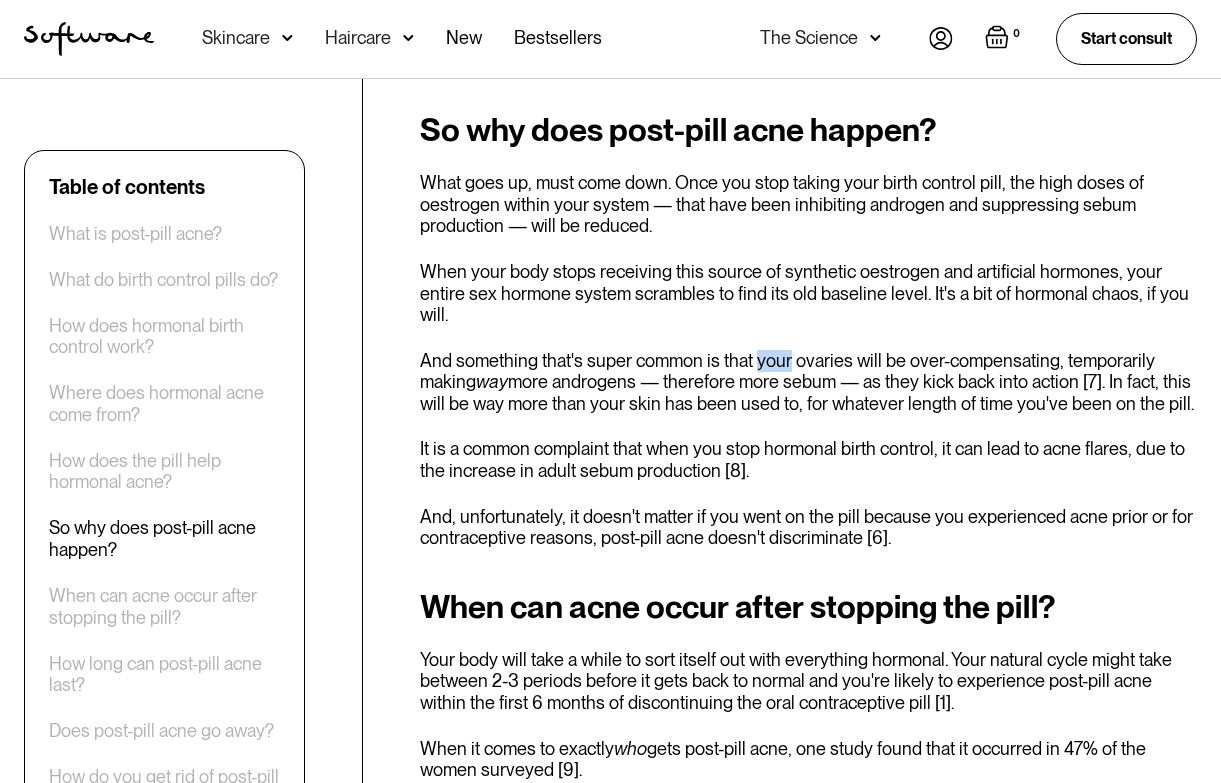 click on "And something that's super common is that your ovaries will be over-compensating, temporarily making  way  more androgens — therefore more sebum — as they kick back into action [7]. In fact, this will be way more than your skin has been used to, for whatever length of time you've been on the pill." at bounding box center (808, 382) 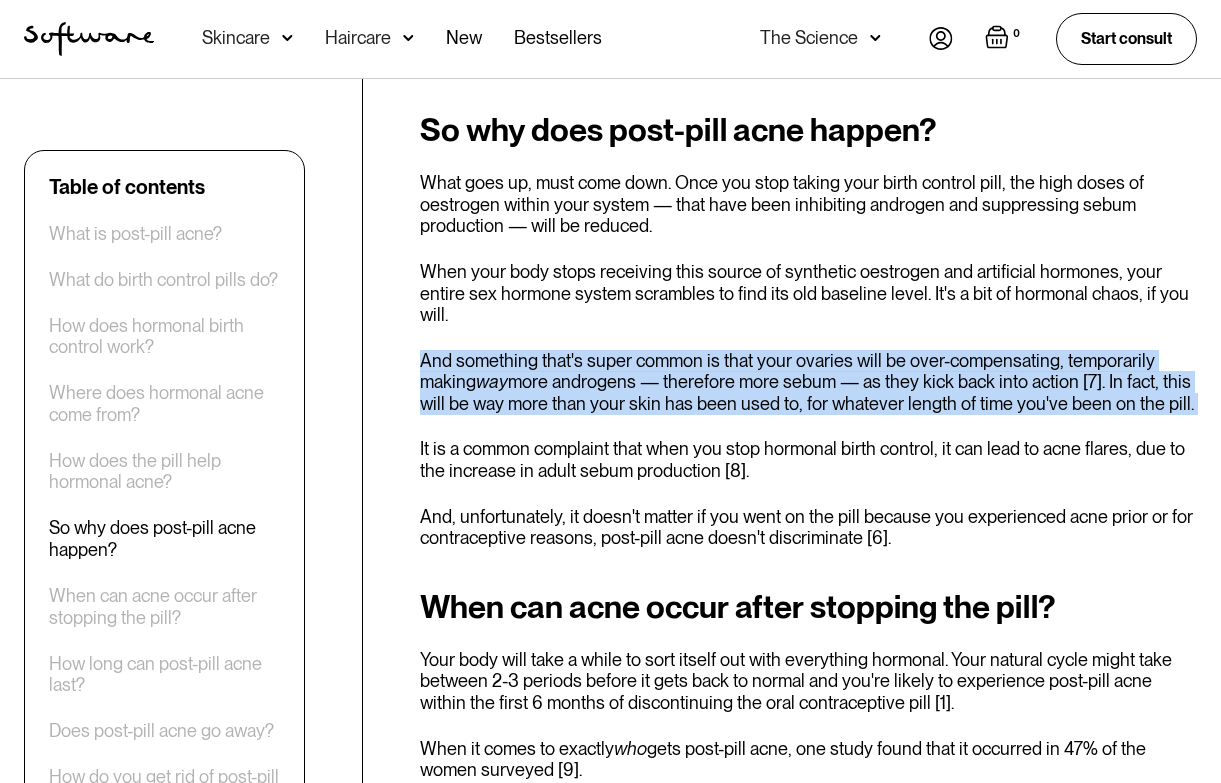 click on "And something that's super common is that your ovaries will be over-compensating, temporarily making  way  more androgens — therefore more sebum — as they kick back into action [7]. In fact, this will be way more than your skin has been used to, for whatever length of time you've been on the pill." at bounding box center (808, 382) 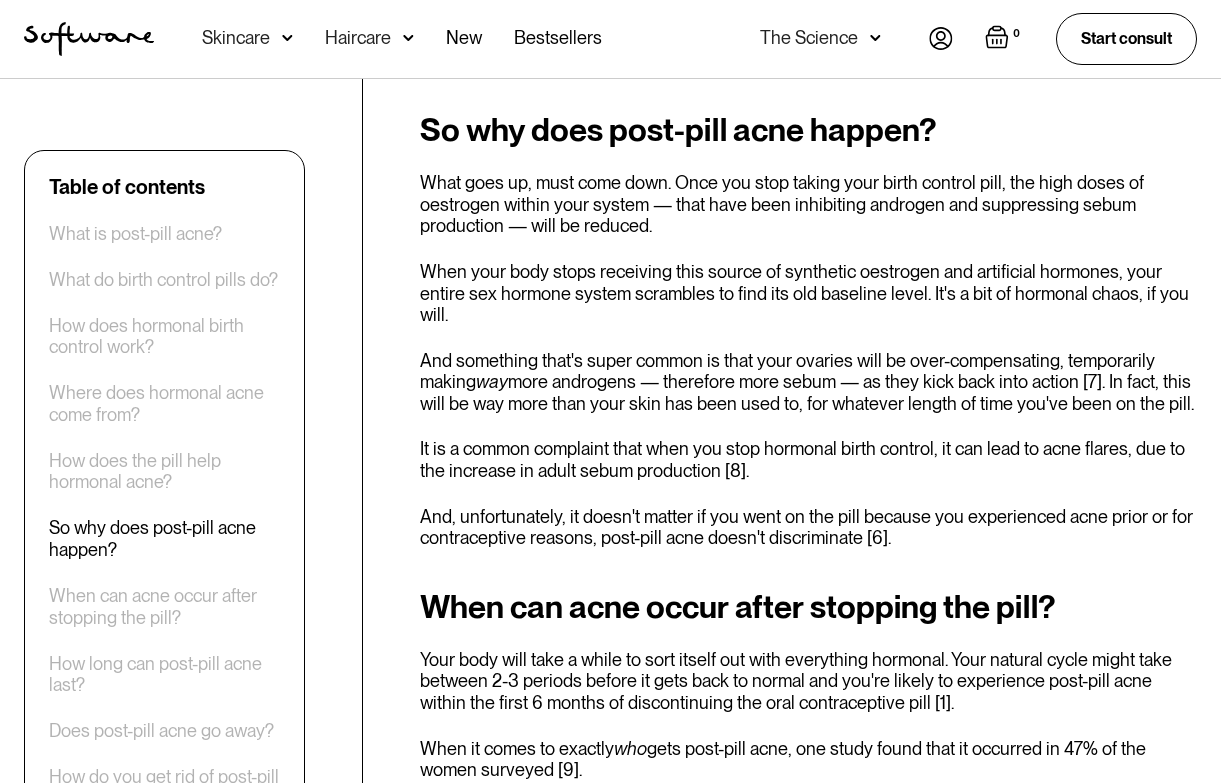click on "And something that's super common is that your ovaries will be over-compensating, temporarily making  way  more androgens — therefore more sebum — as they kick back into action [7]. In fact, this will be way more than your skin has been used to, for whatever length of time you've been on the pill." at bounding box center [808, 382] 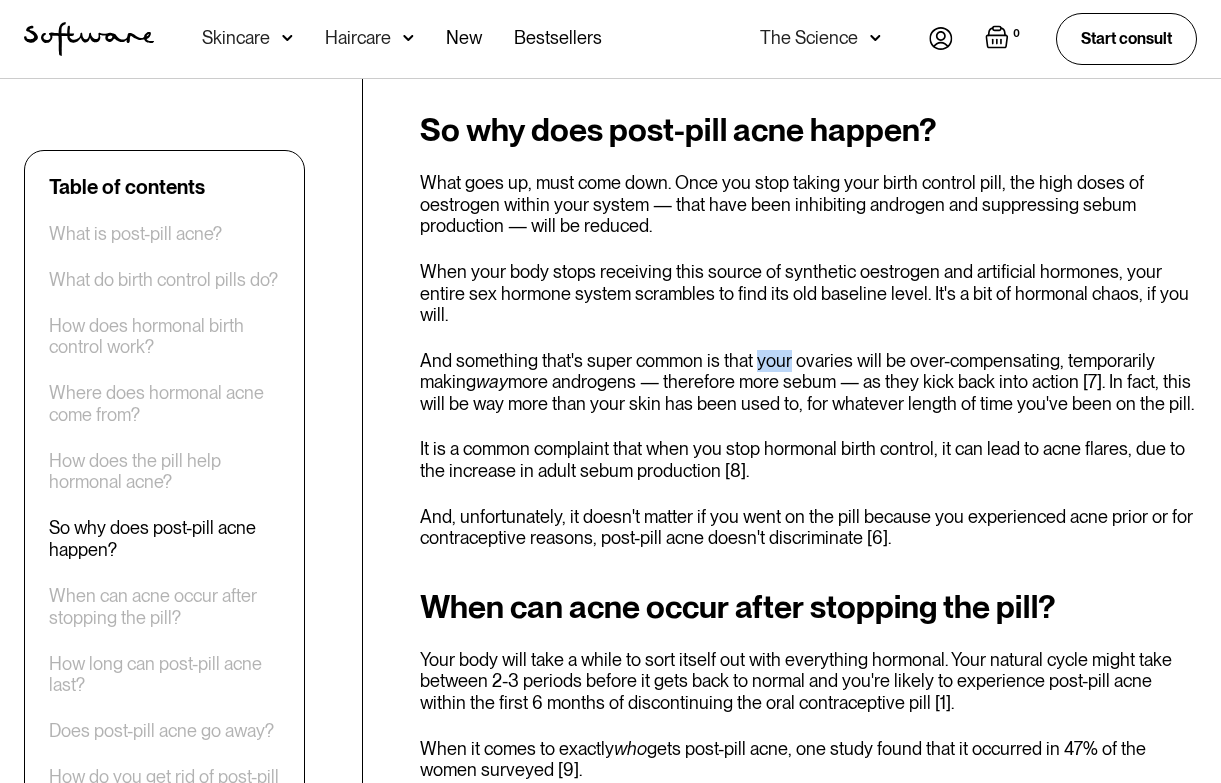 click on "And something that's super common is that your ovaries will be over-compensating, temporarily making  way  more androgens — therefore more sebum — as they kick back into action [7]. In fact, this will be way more than your skin has been used to, for whatever length of time you've been on the pill." at bounding box center [808, 382] 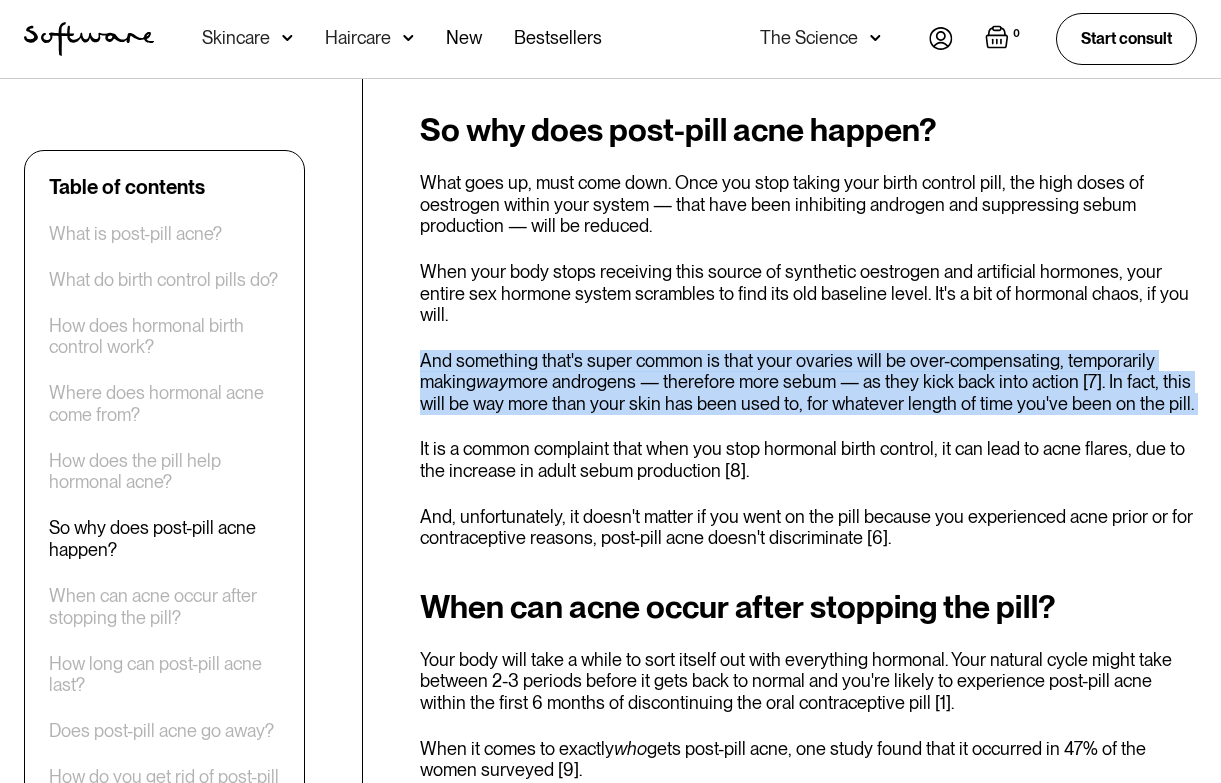 click on "And something that's super common is that your ovaries will be over-compensating, temporarily making  way  more androgens — therefore more sebum — as they kick back into action [7]. In fact, this will be way more than your skin has been used to, for whatever length of time you've been on the pill." at bounding box center [808, 382] 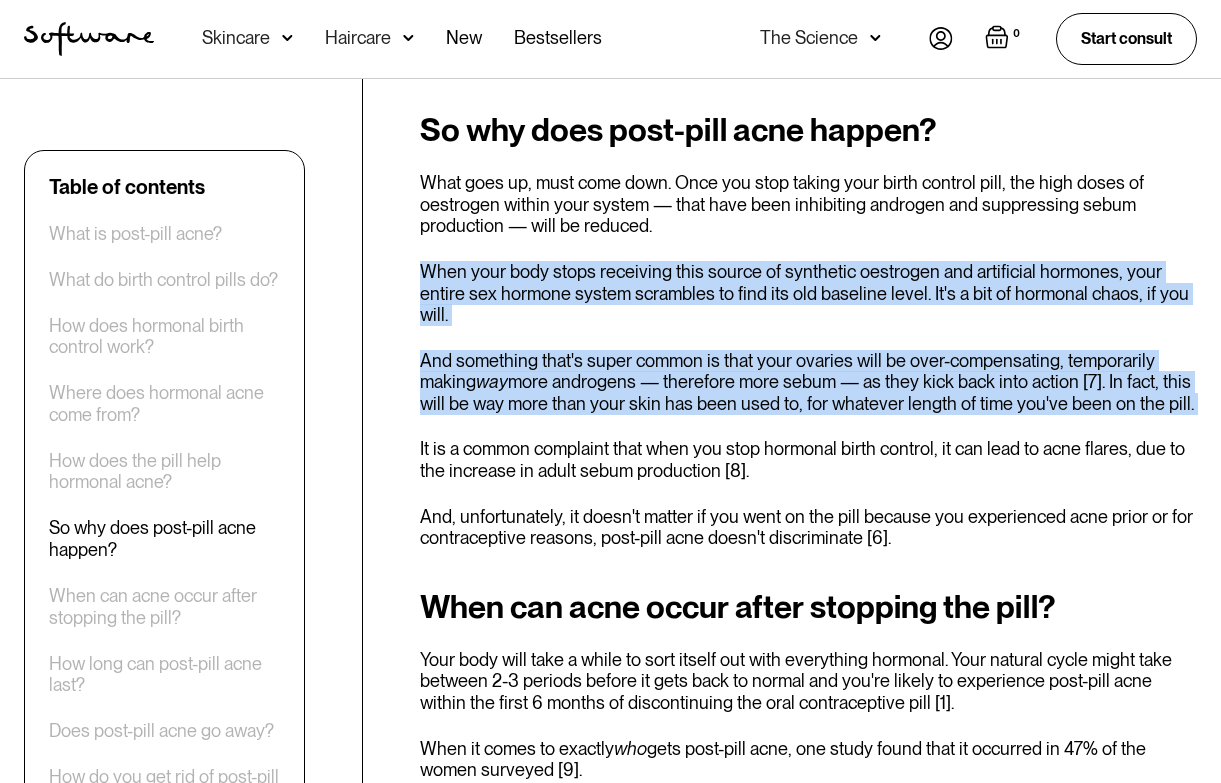 drag, startPoint x: 827, startPoint y: 375, endPoint x: 709, endPoint y: 212, distance: 201.22873 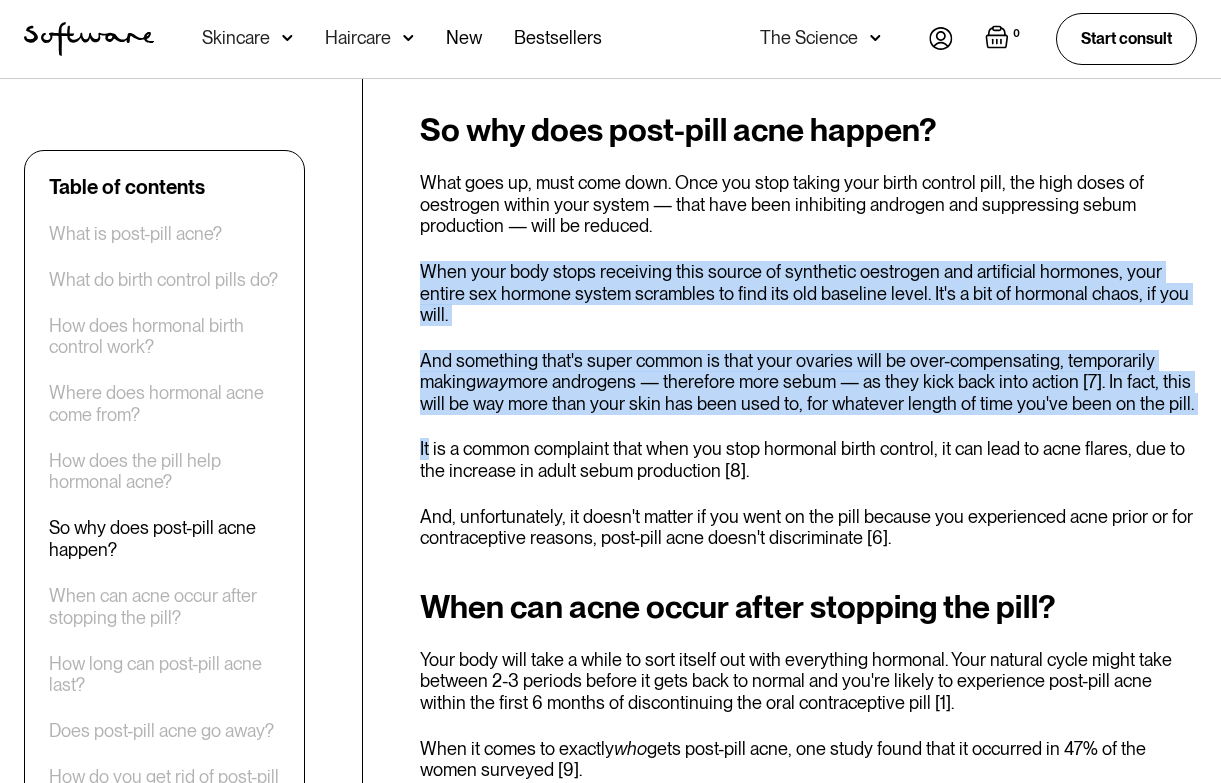 drag, startPoint x: 709, startPoint y: 212, endPoint x: 818, endPoint y: 366, distance: 188.67168 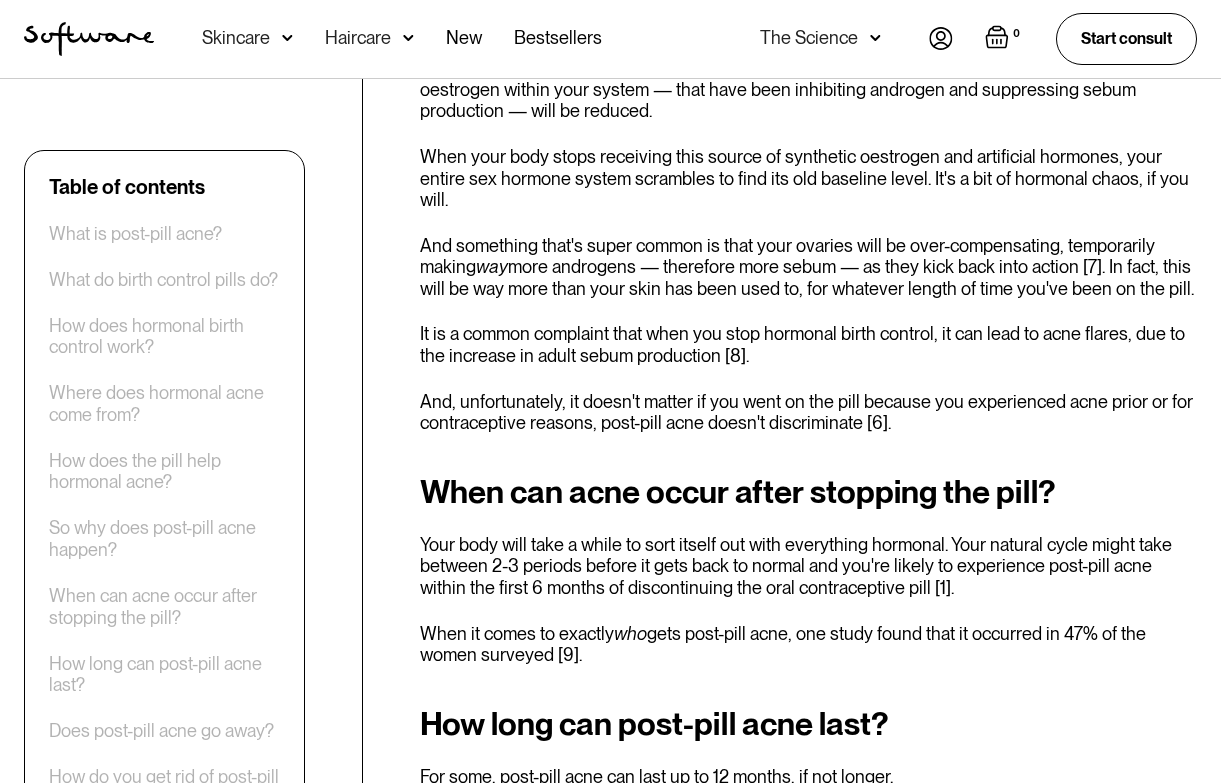 scroll, scrollTop: 2834, scrollLeft: 0, axis: vertical 